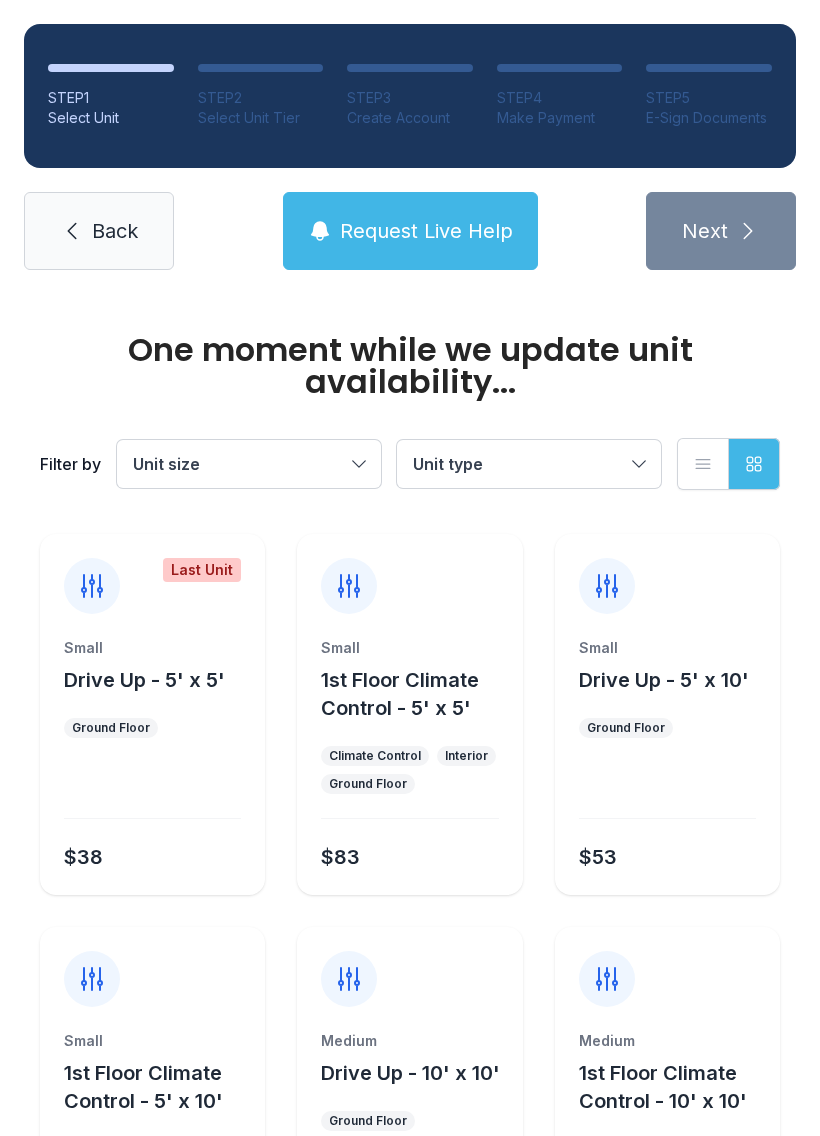 scroll, scrollTop: 0, scrollLeft: 0, axis: both 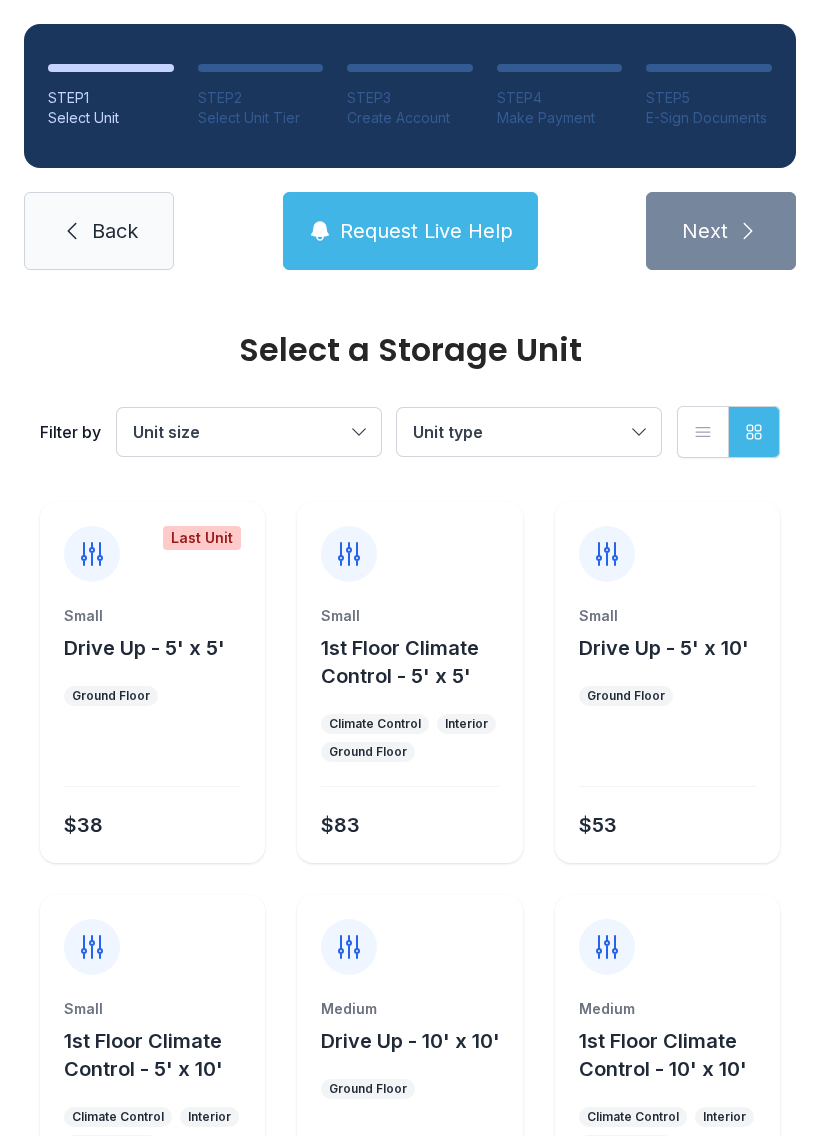 click at bounding box center (152, 758) 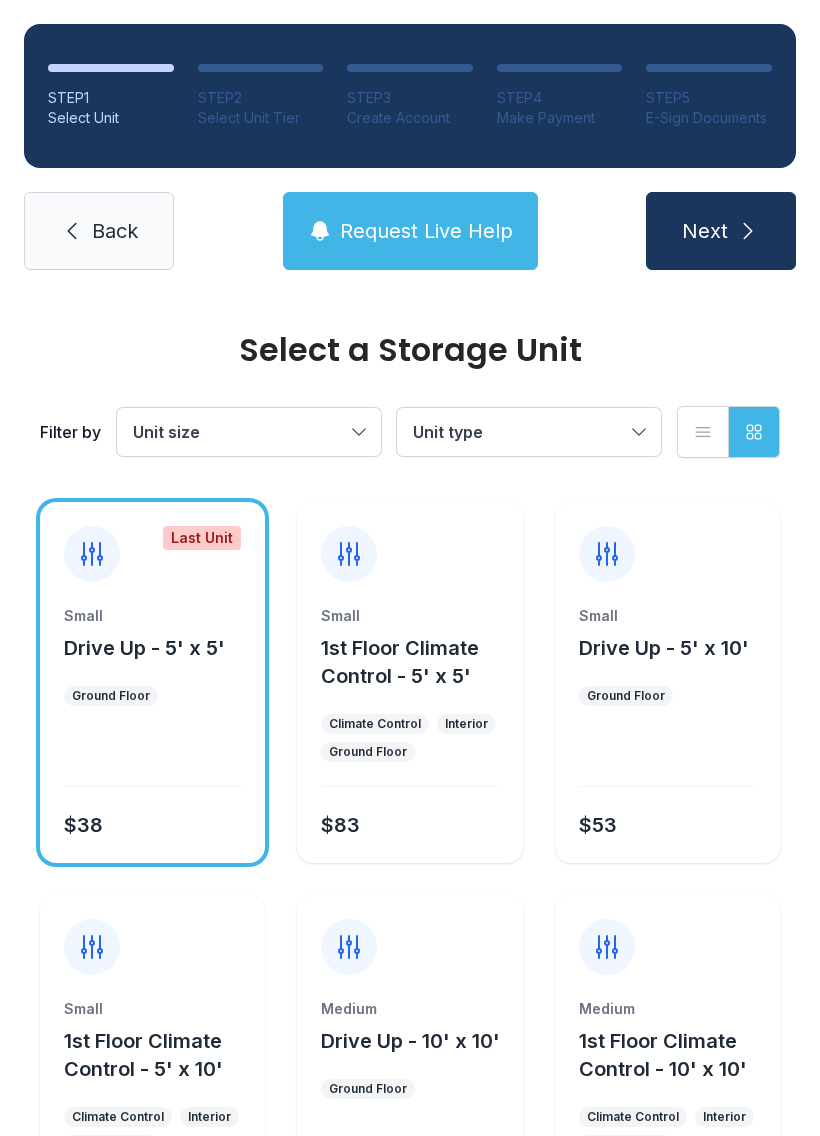 scroll, scrollTop: 0, scrollLeft: 0, axis: both 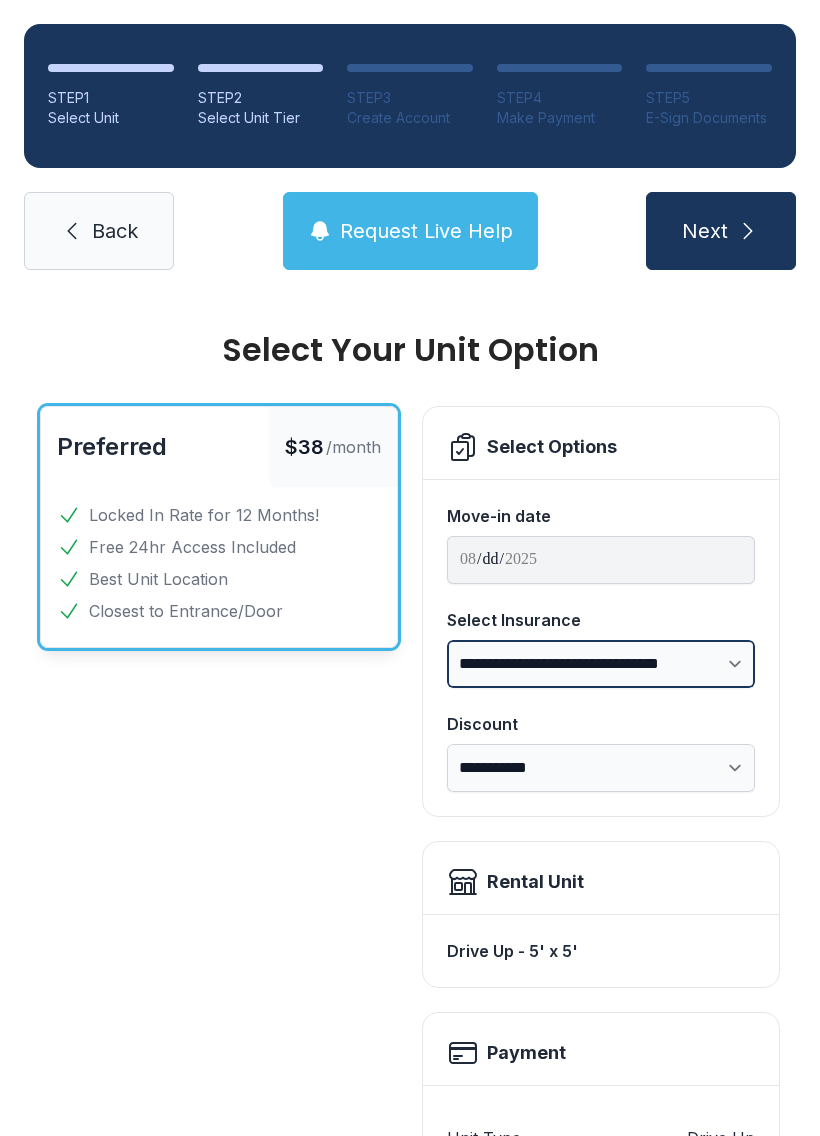 click on "**********" at bounding box center [601, 664] 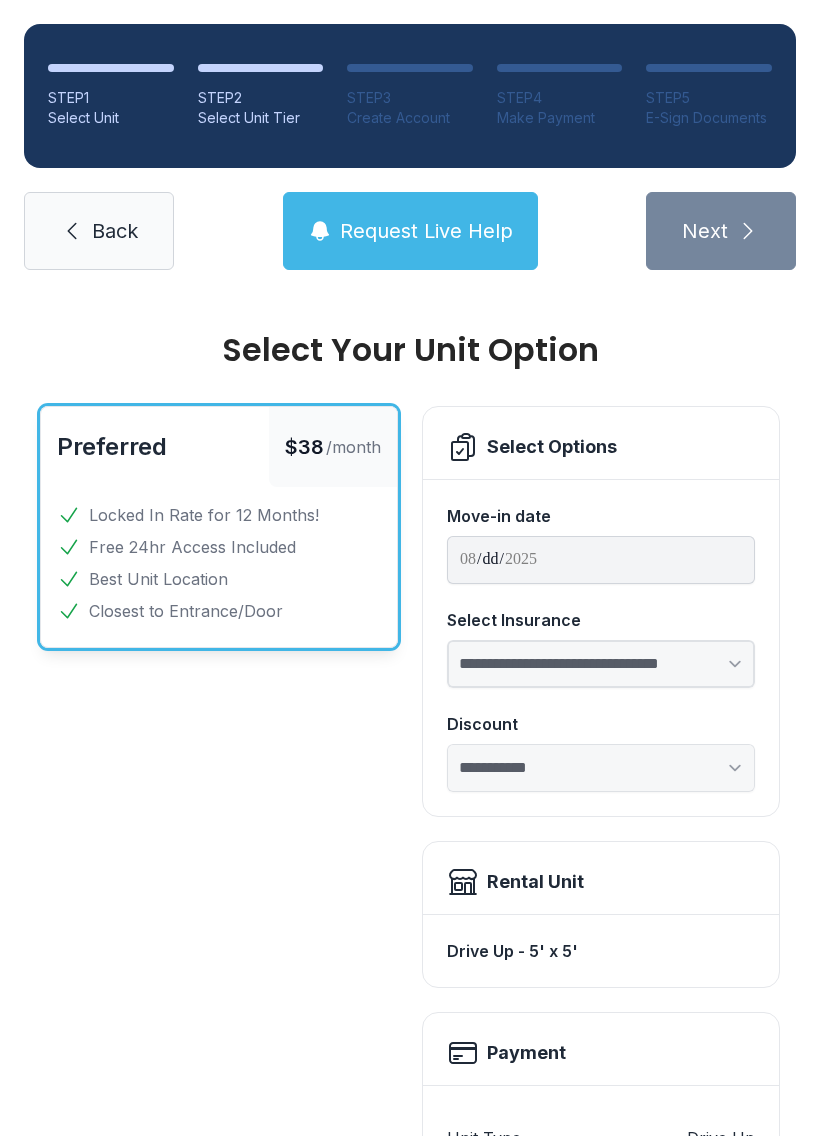 click on "**********" at bounding box center (601, 664) 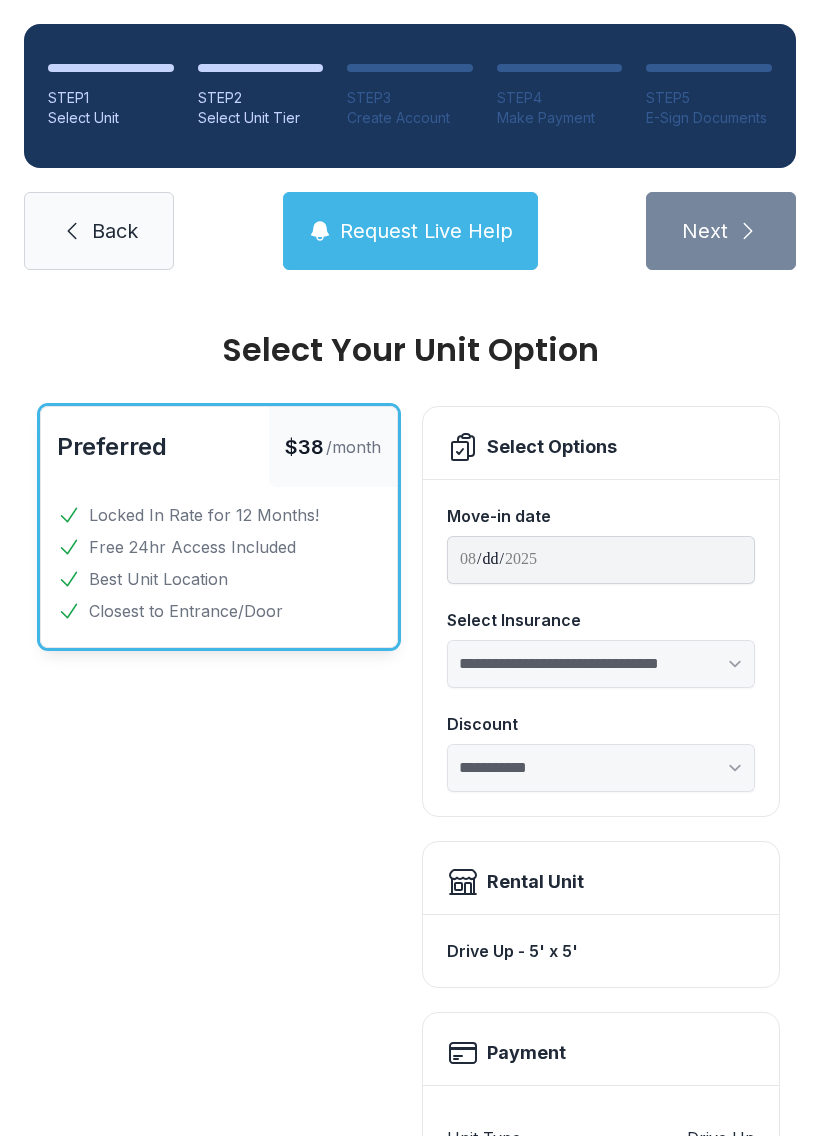 select on "****" 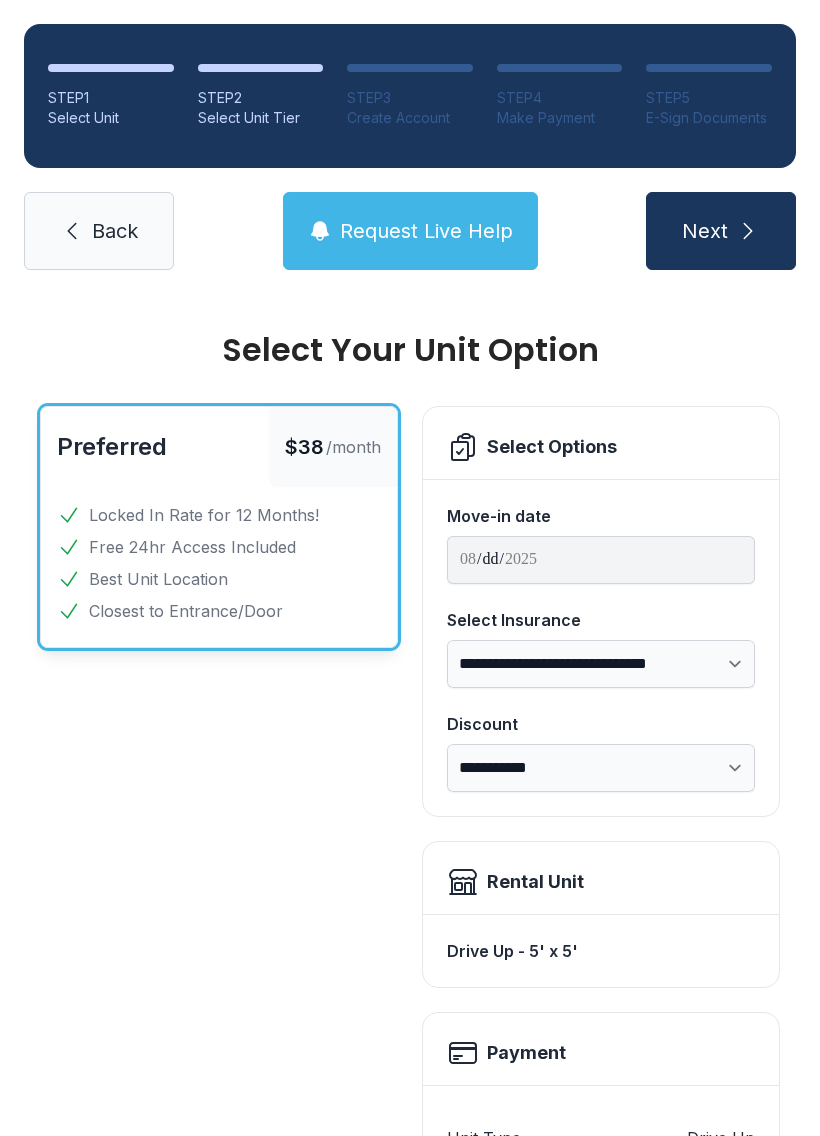 scroll, scrollTop: 0, scrollLeft: 0, axis: both 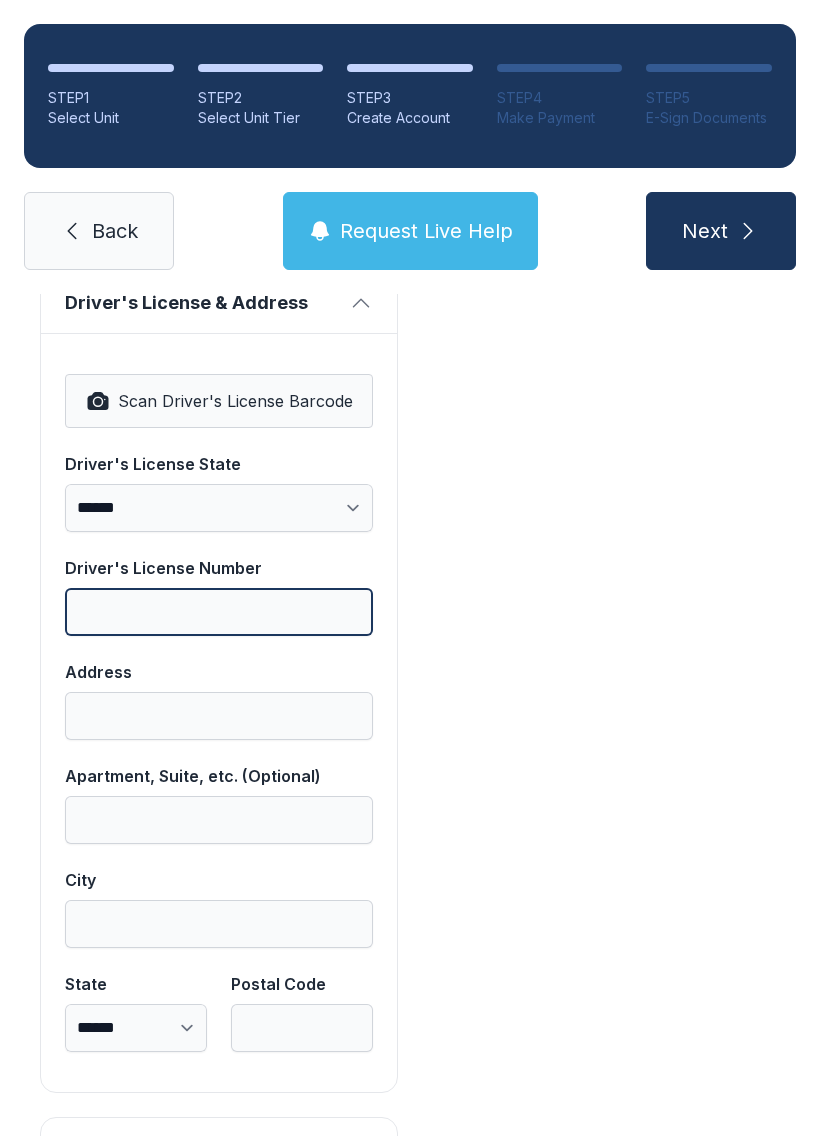 click on "Driver's License Number" at bounding box center [219, 612] 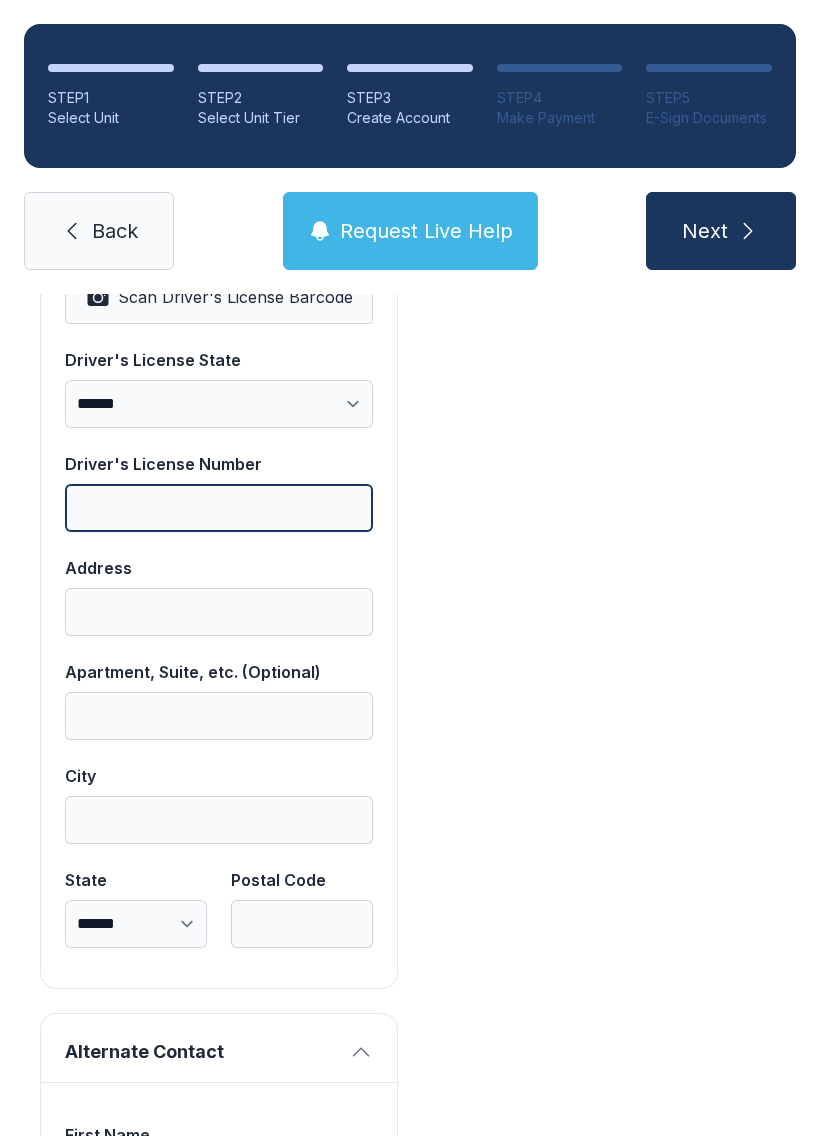 scroll, scrollTop: 1411, scrollLeft: 0, axis: vertical 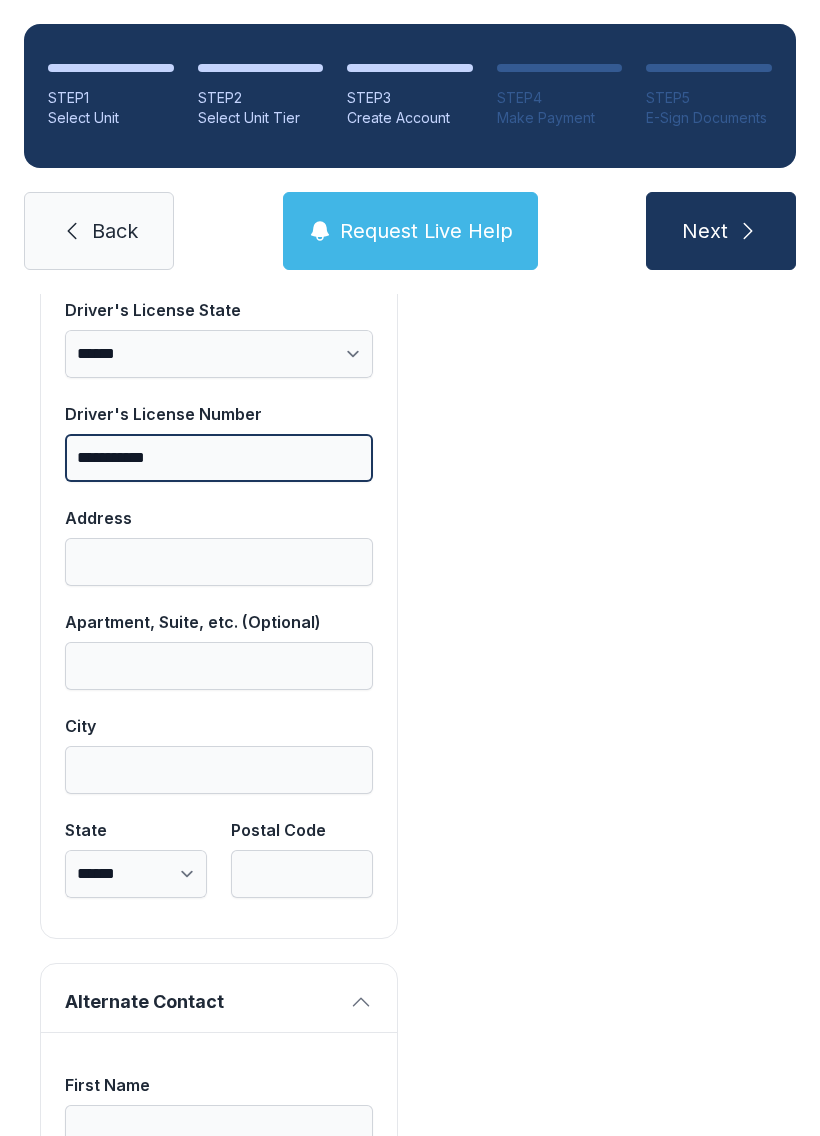 type on "**********" 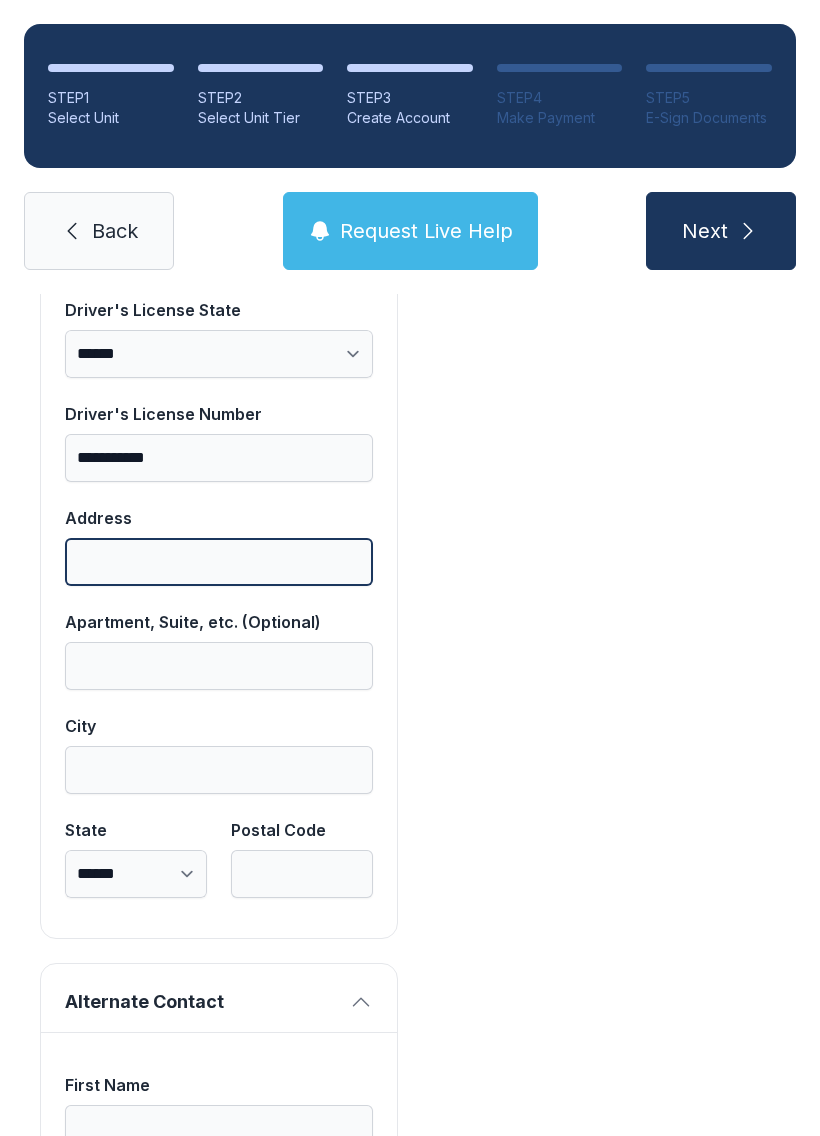 click on "Address" at bounding box center [219, 562] 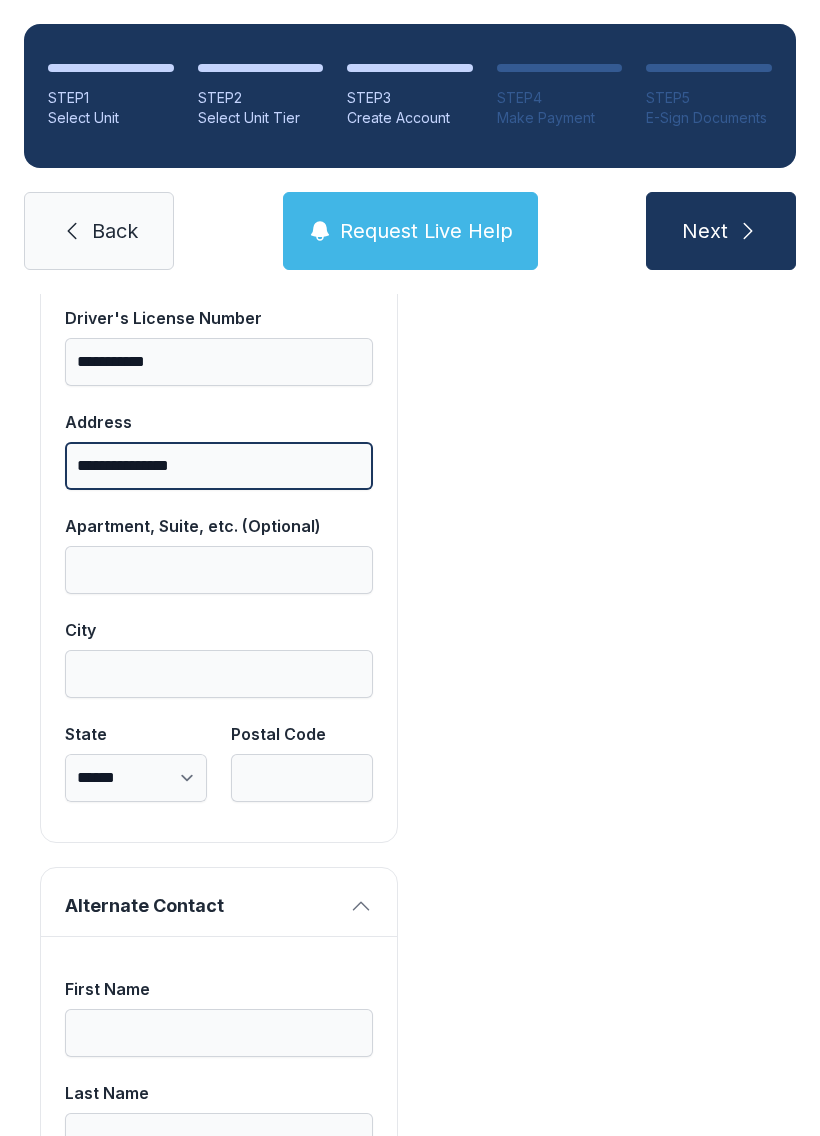 scroll, scrollTop: 1522, scrollLeft: 0, axis: vertical 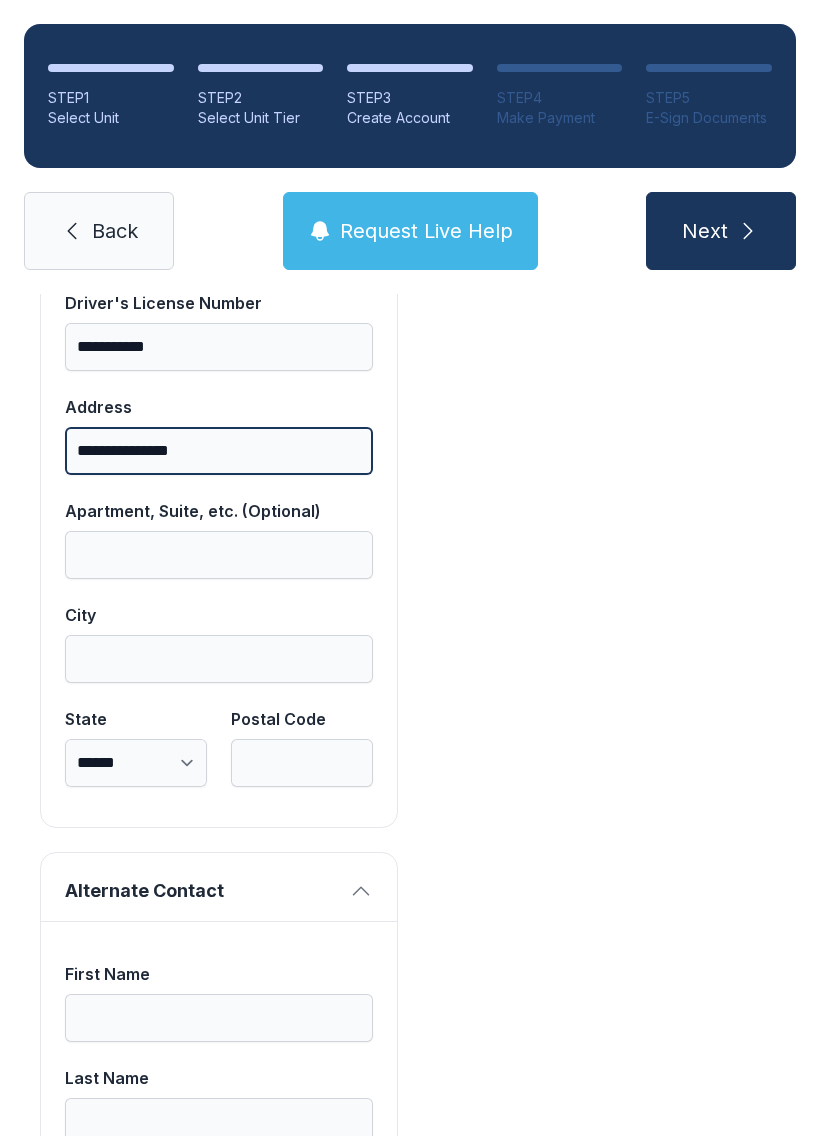 type on "**********" 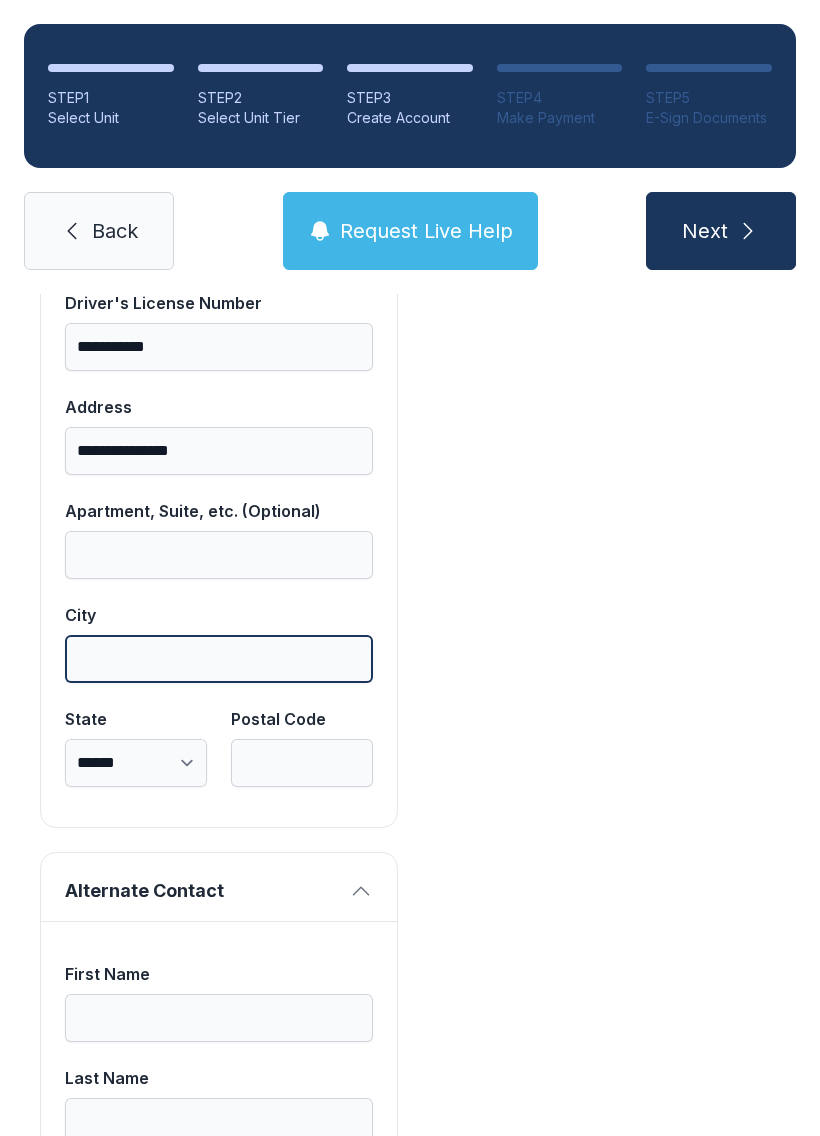 click on "City" at bounding box center (219, 659) 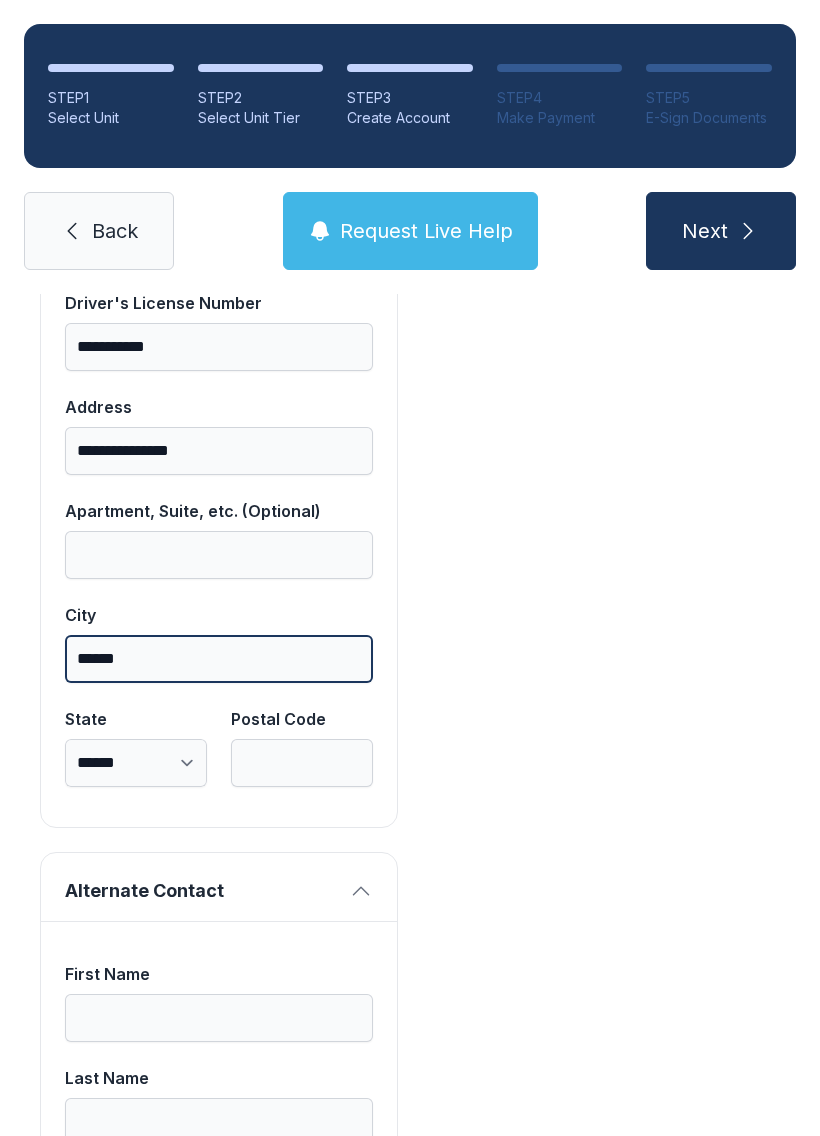 type on "******" 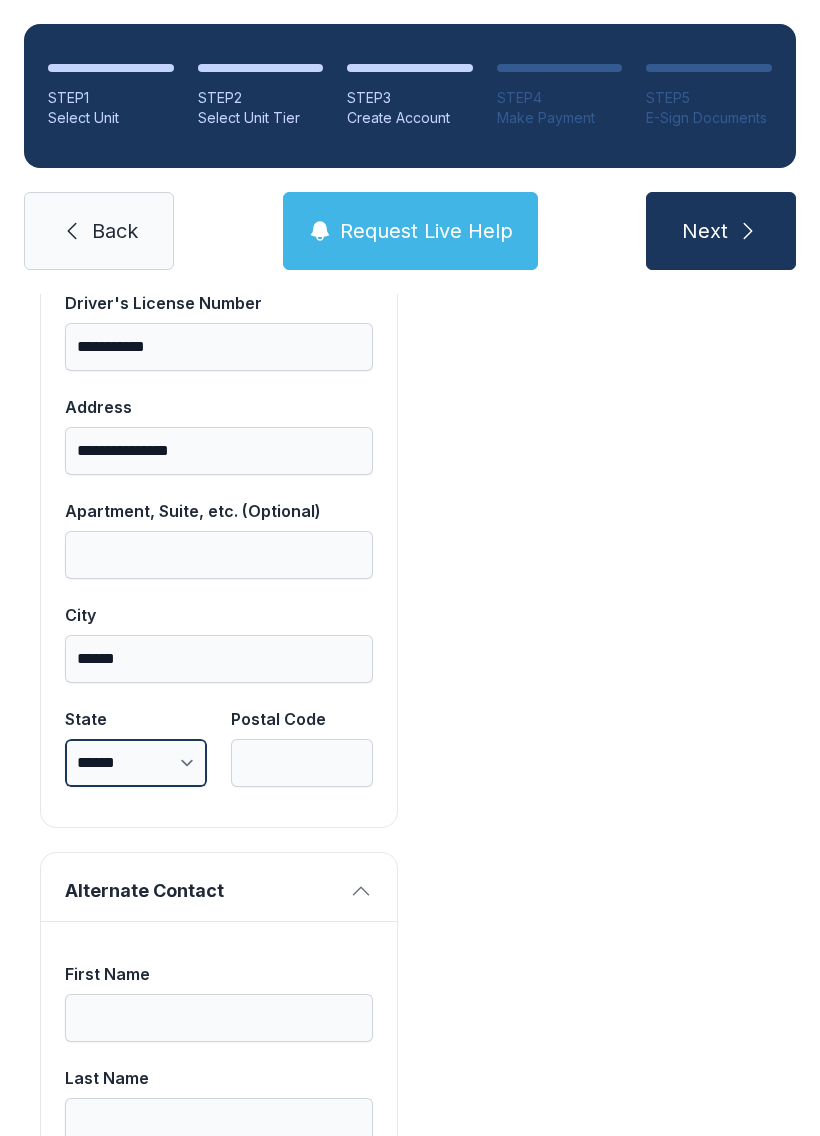 click on "**********" at bounding box center [136, 763] 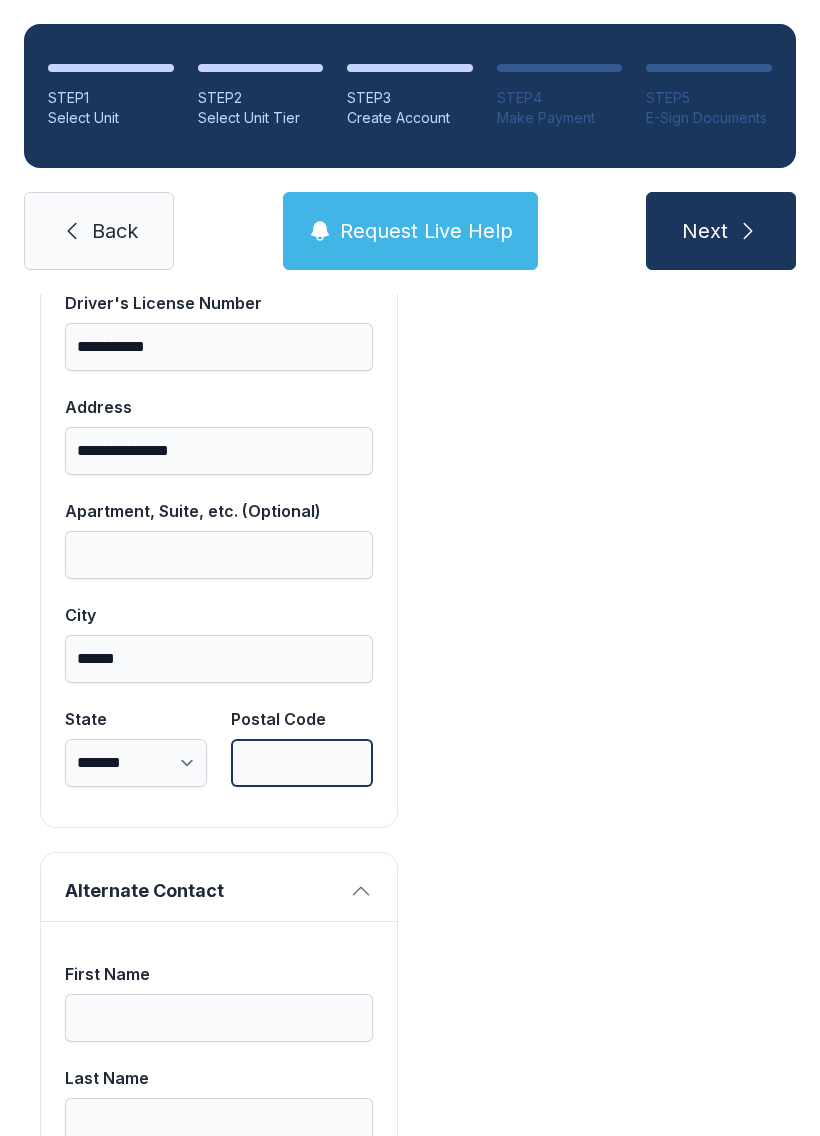 click on "Postal Code" at bounding box center (302, 763) 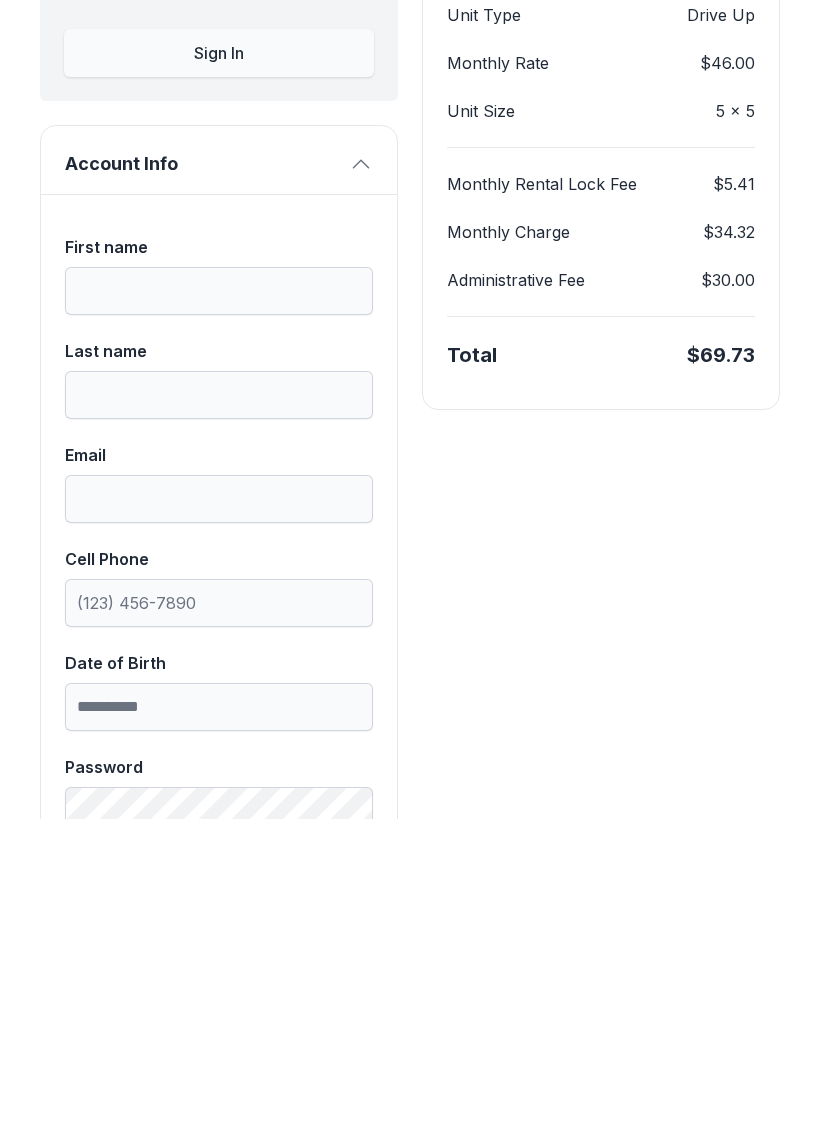 scroll, scrollTop: 170, scrollLeft: 0, axis: vertical 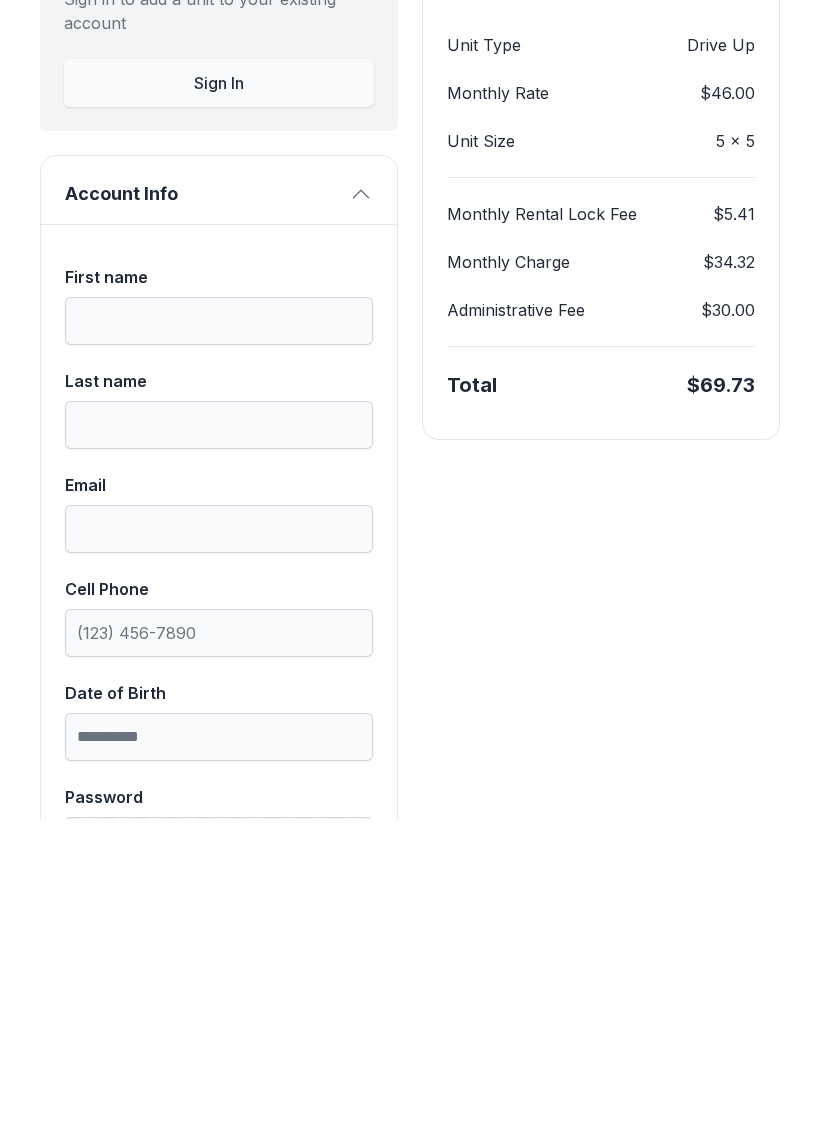 type on "*****" 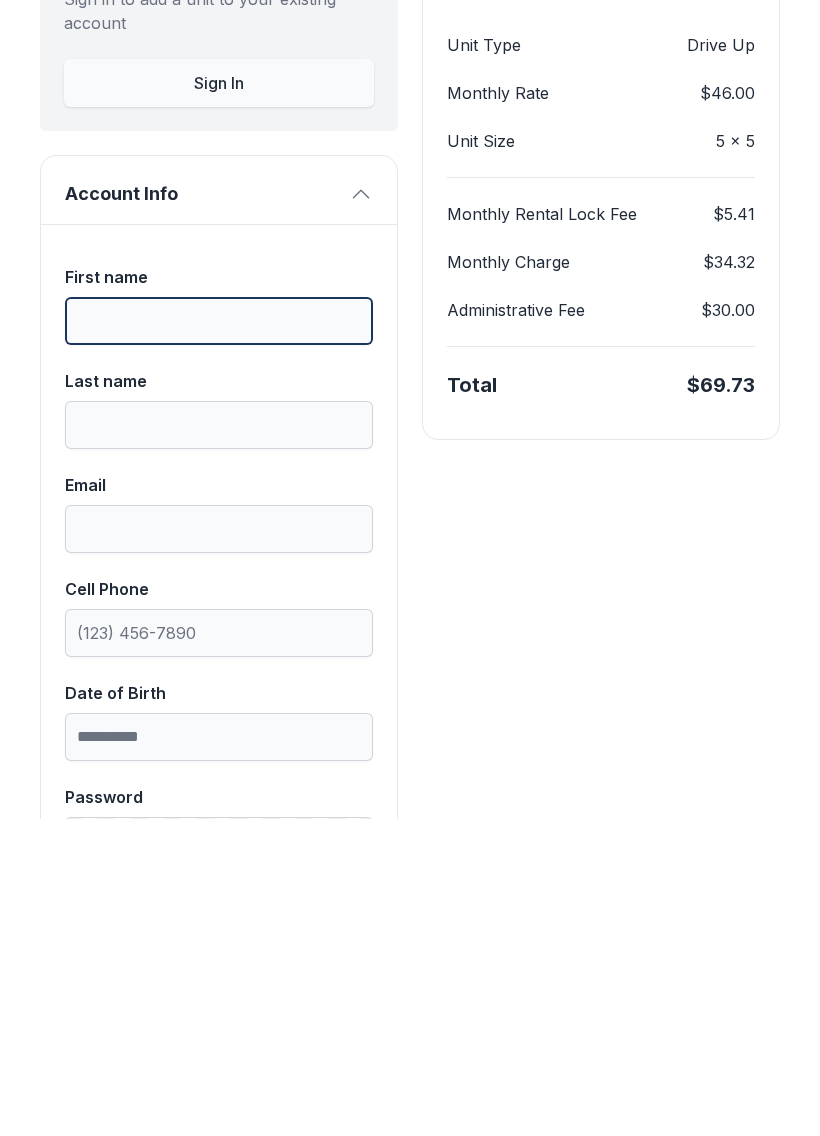 click on "First name" at bounding box center (219, 638) 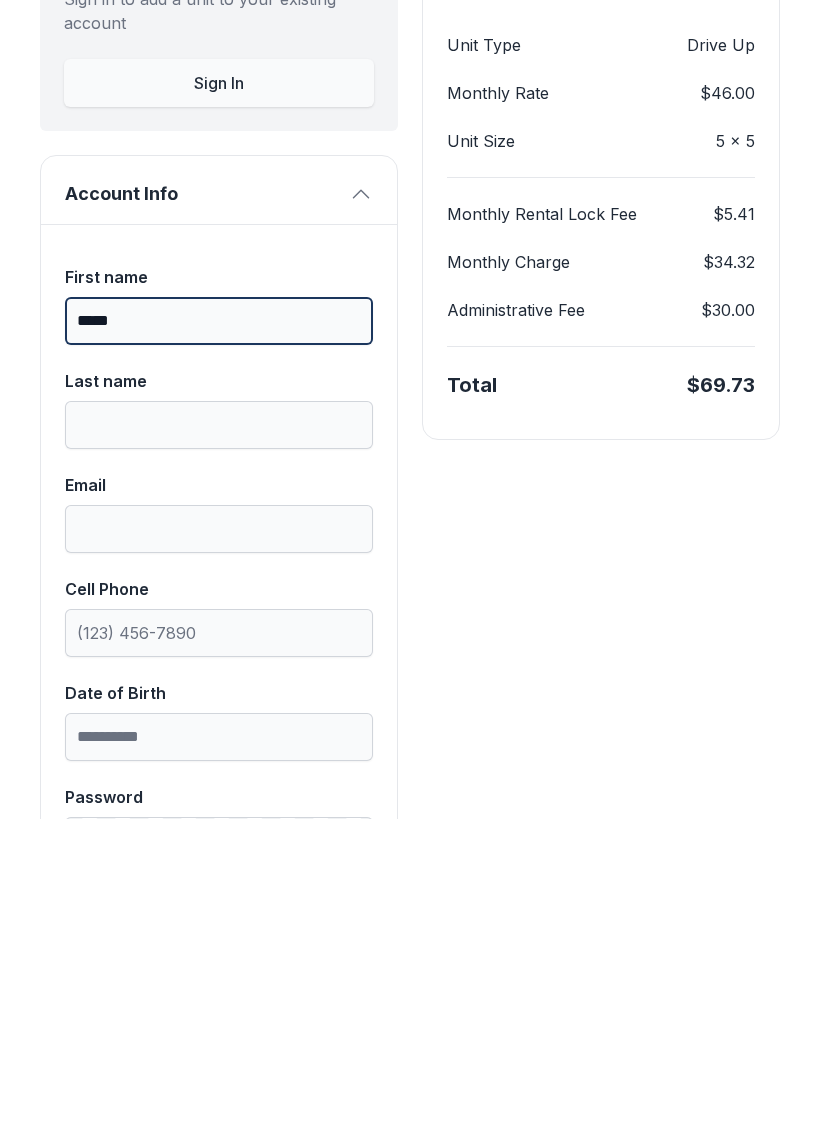 type on "*****" 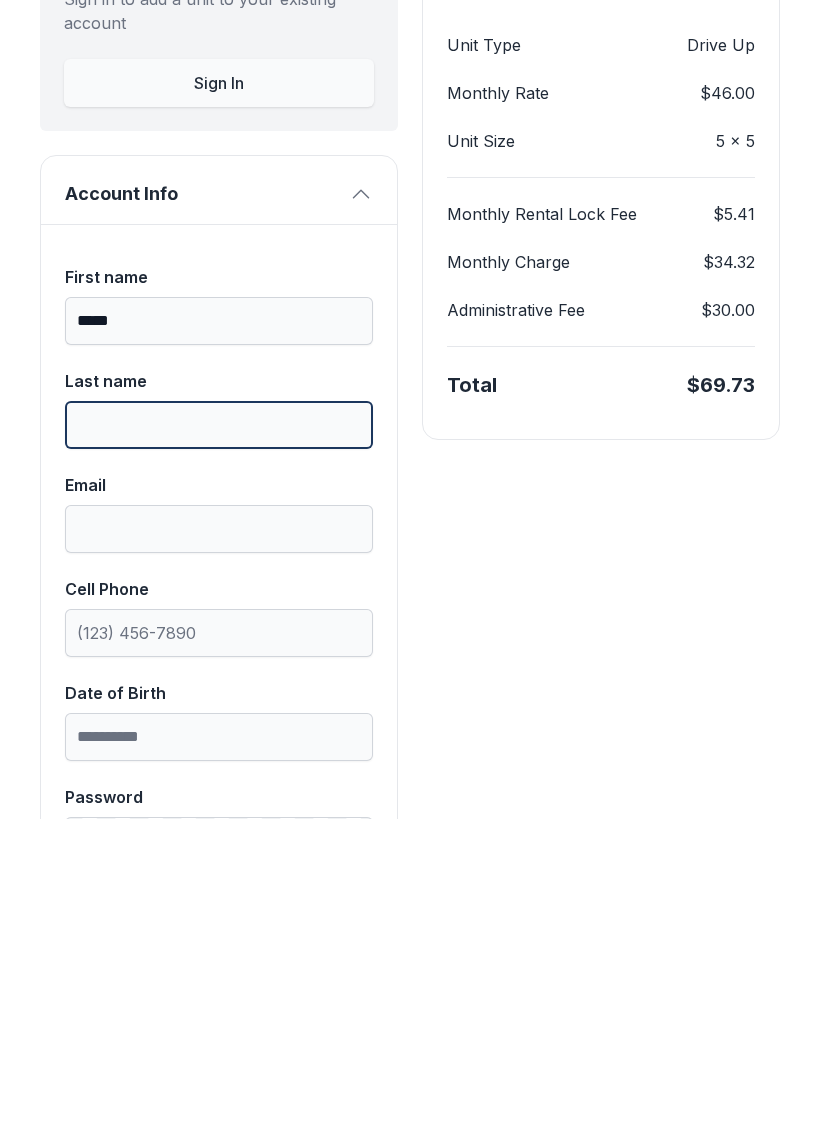 click on "Last name" at bounding box center (219, 742) 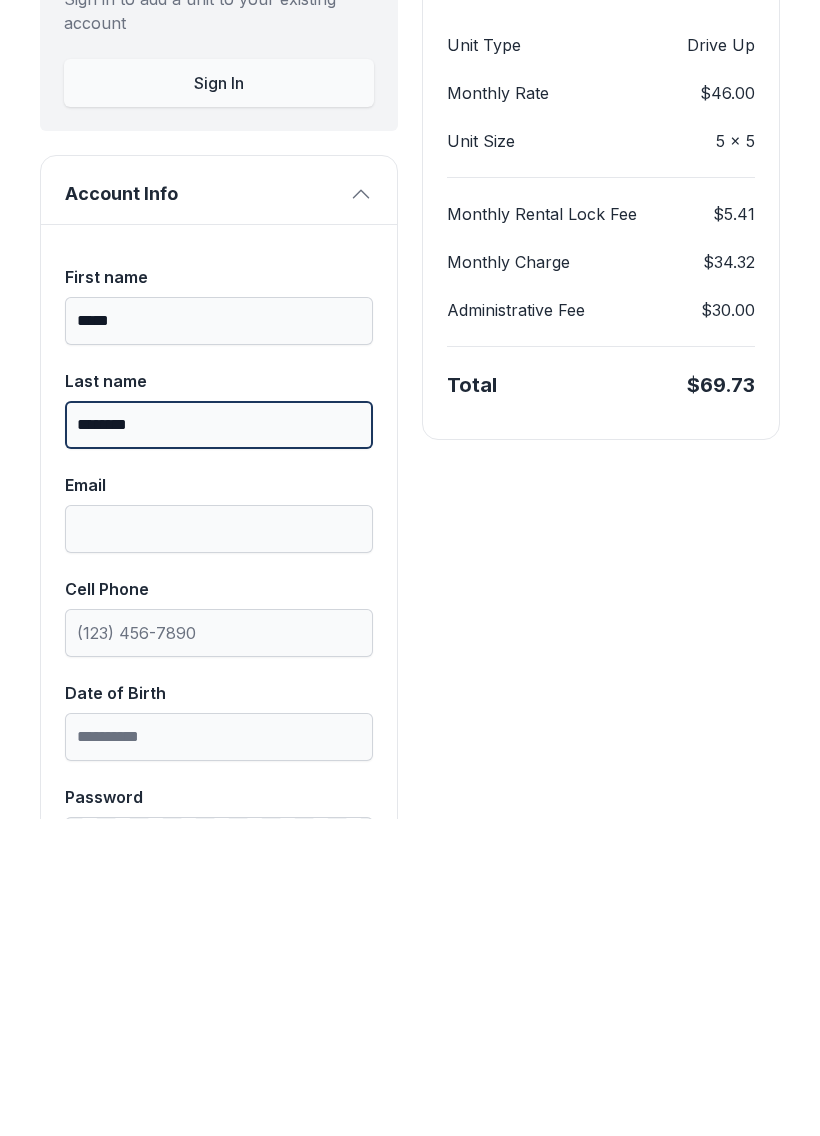 type on "********" 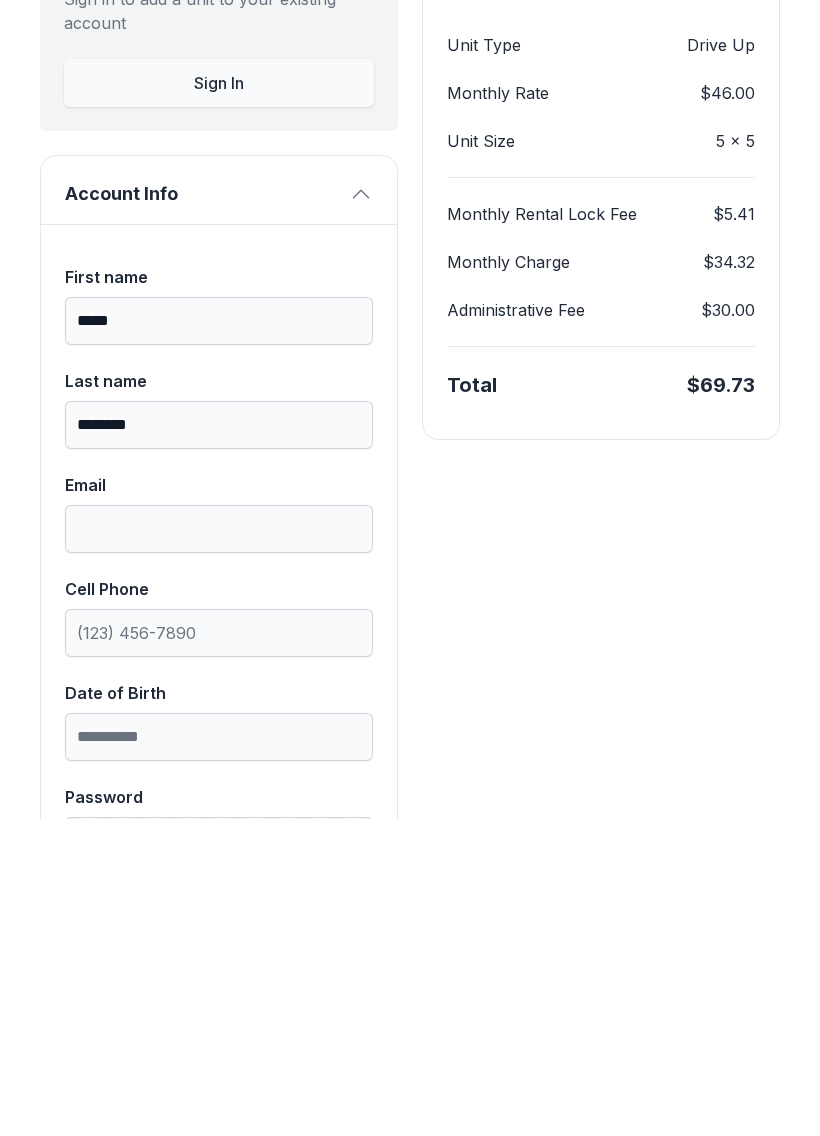 click on "[FIRST] name ***** [LAST] name ******** Email Cell Phone Date of Birth Password Password Confirmation" at bounding box center (219, 934) 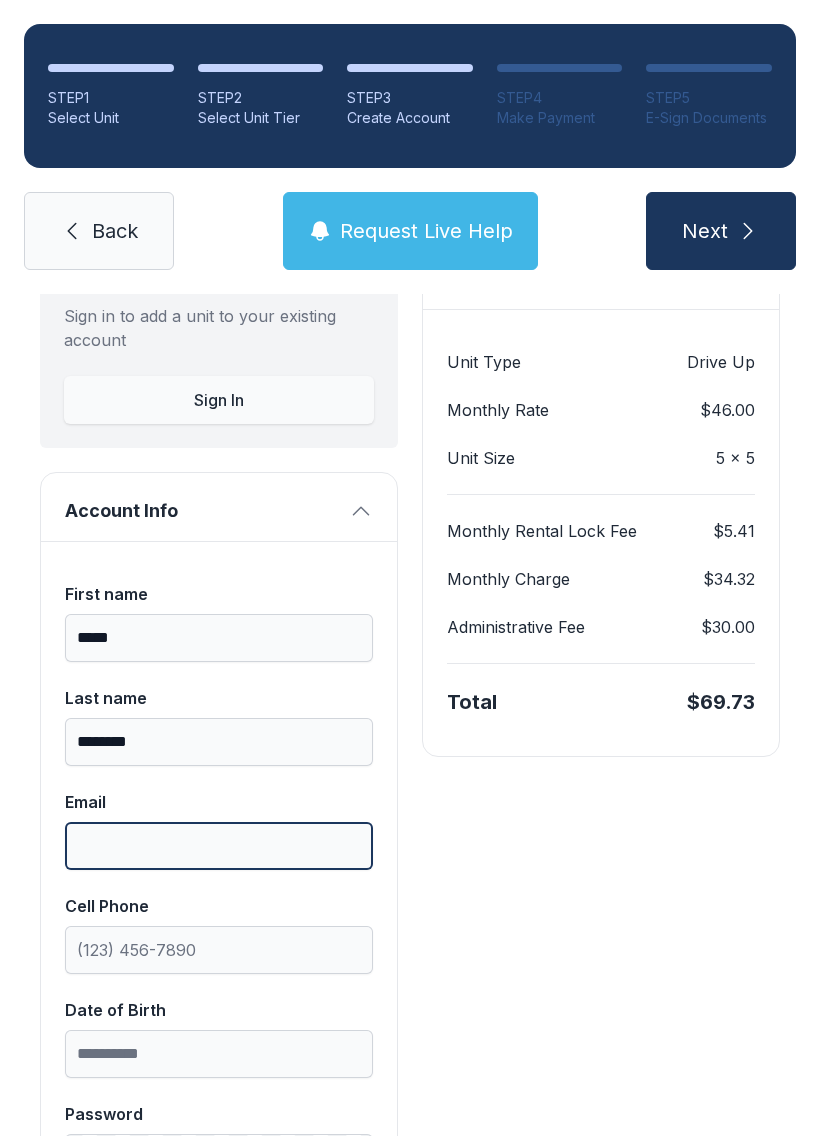 click on "Email" at bounding box center (219, 846) 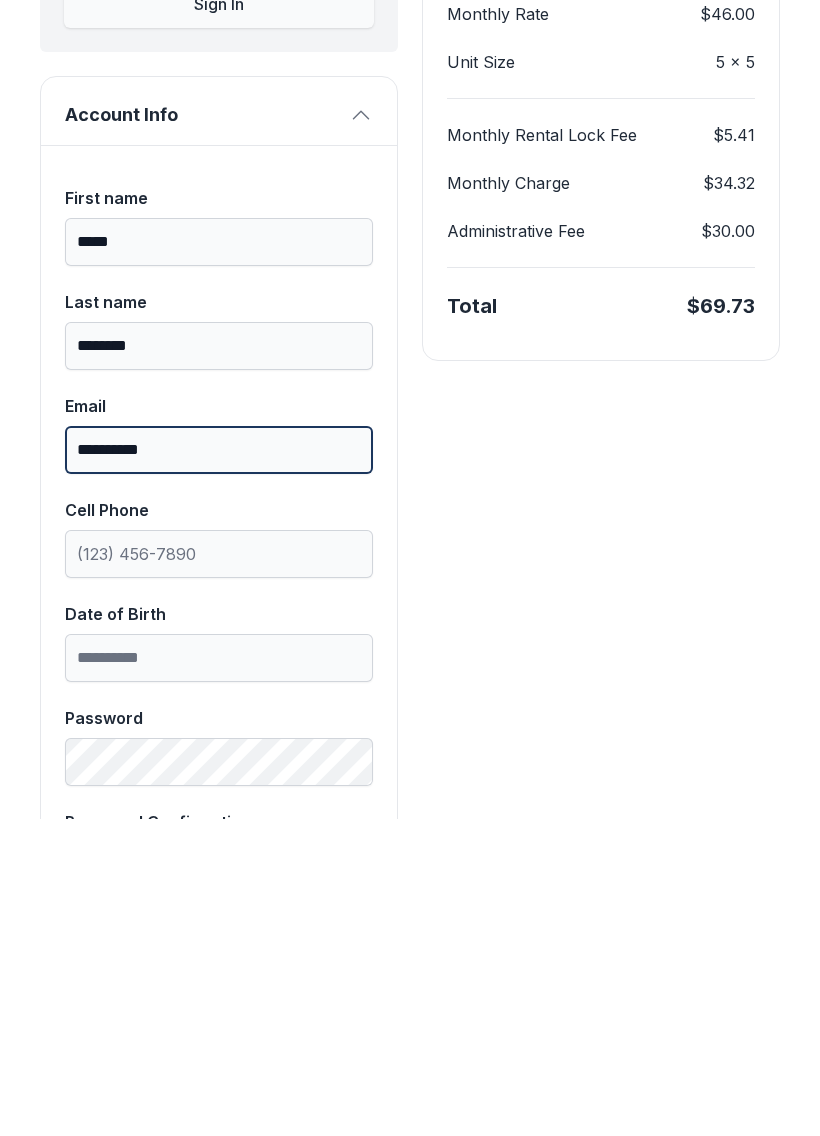 scroll, scrollTop: 285, scrollLeft: 0, axis: vertical 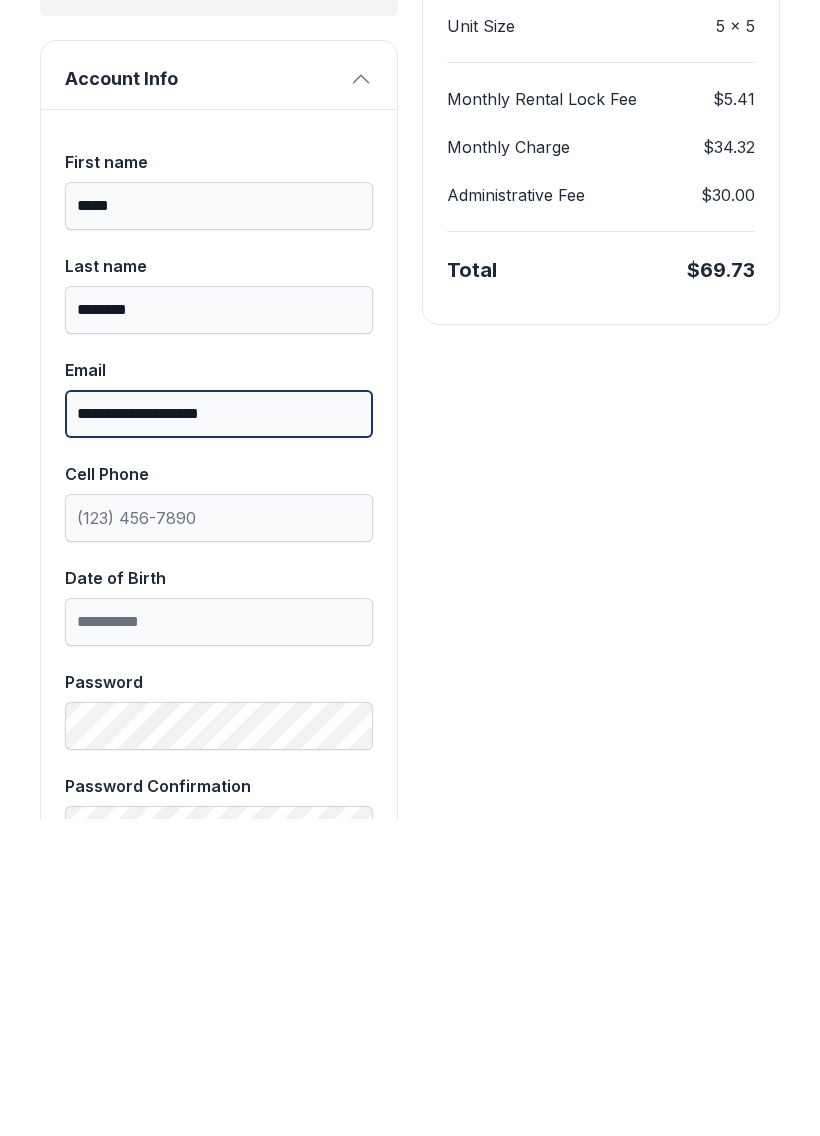 click on "Next" at bounding box center (721, 231) 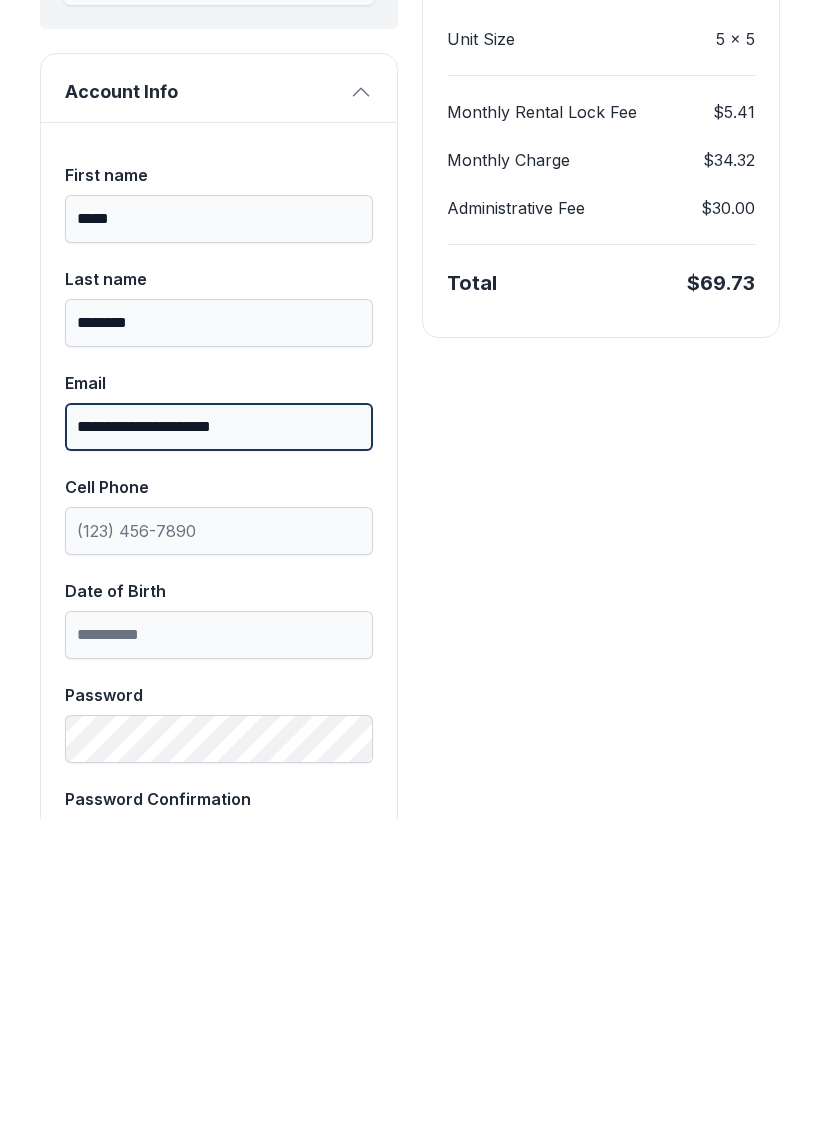 scroll, scrollTop: 292, scrollLeft: 0, axis: vertical 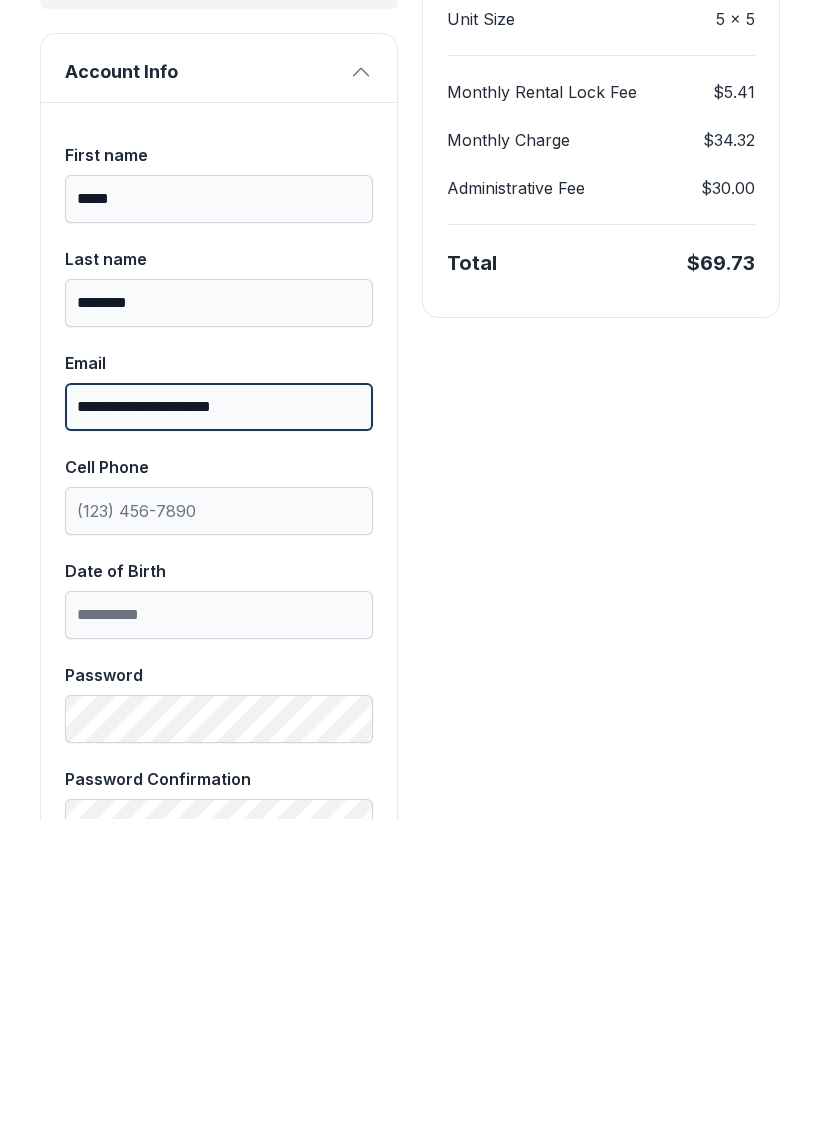type on "**********" 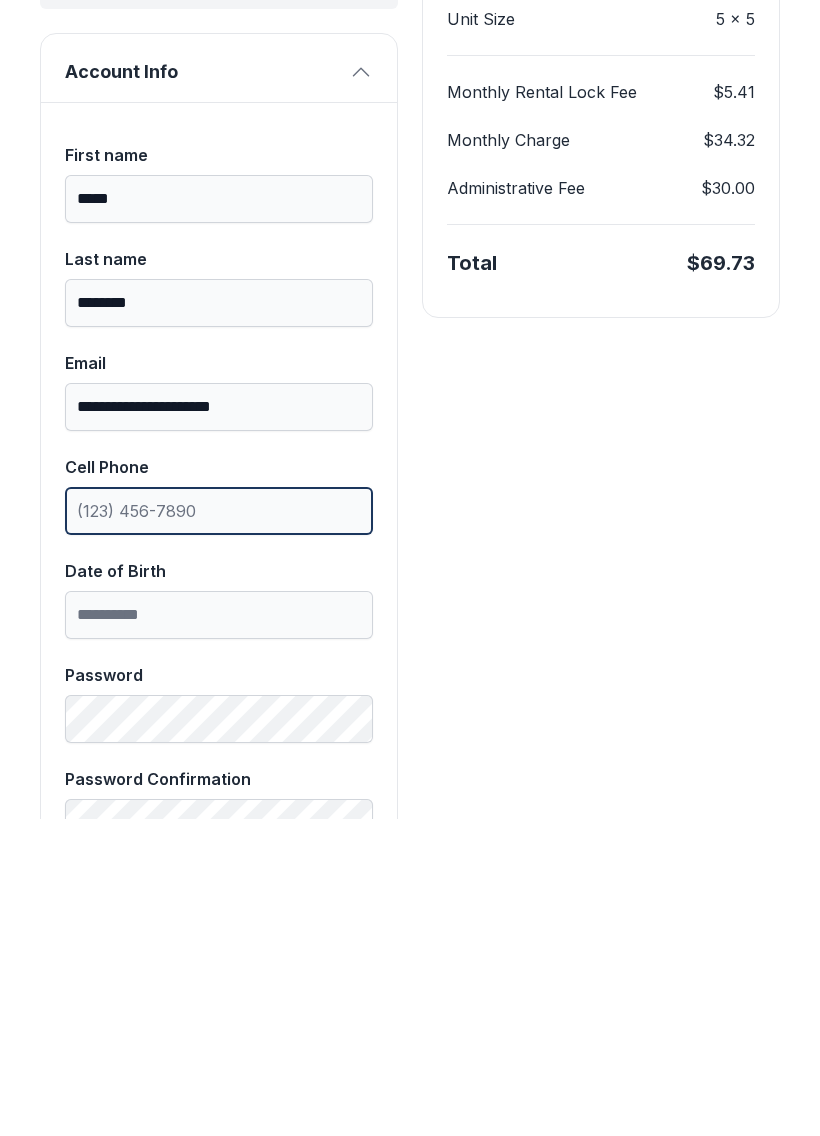 click on "Cell Phone" at bounding box center (219, 828) 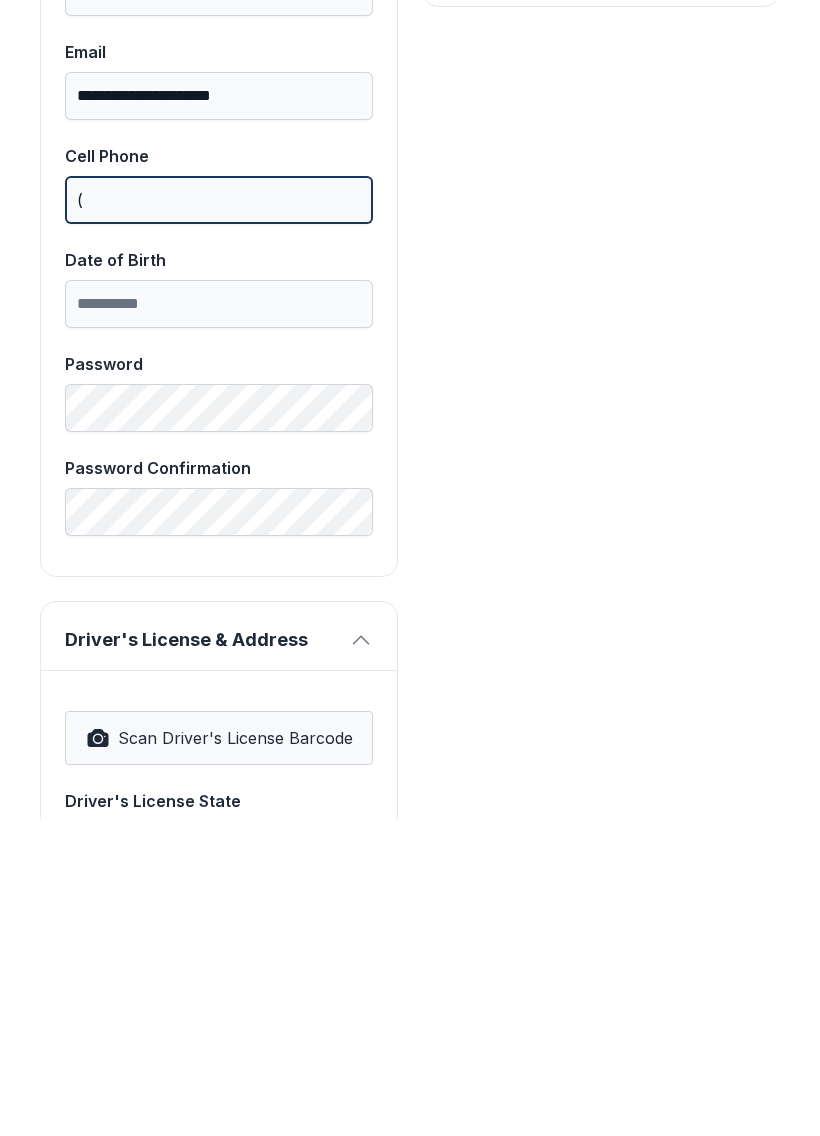 scroll, scrollTop: 603, scrollLeft: 0, axis: vertical 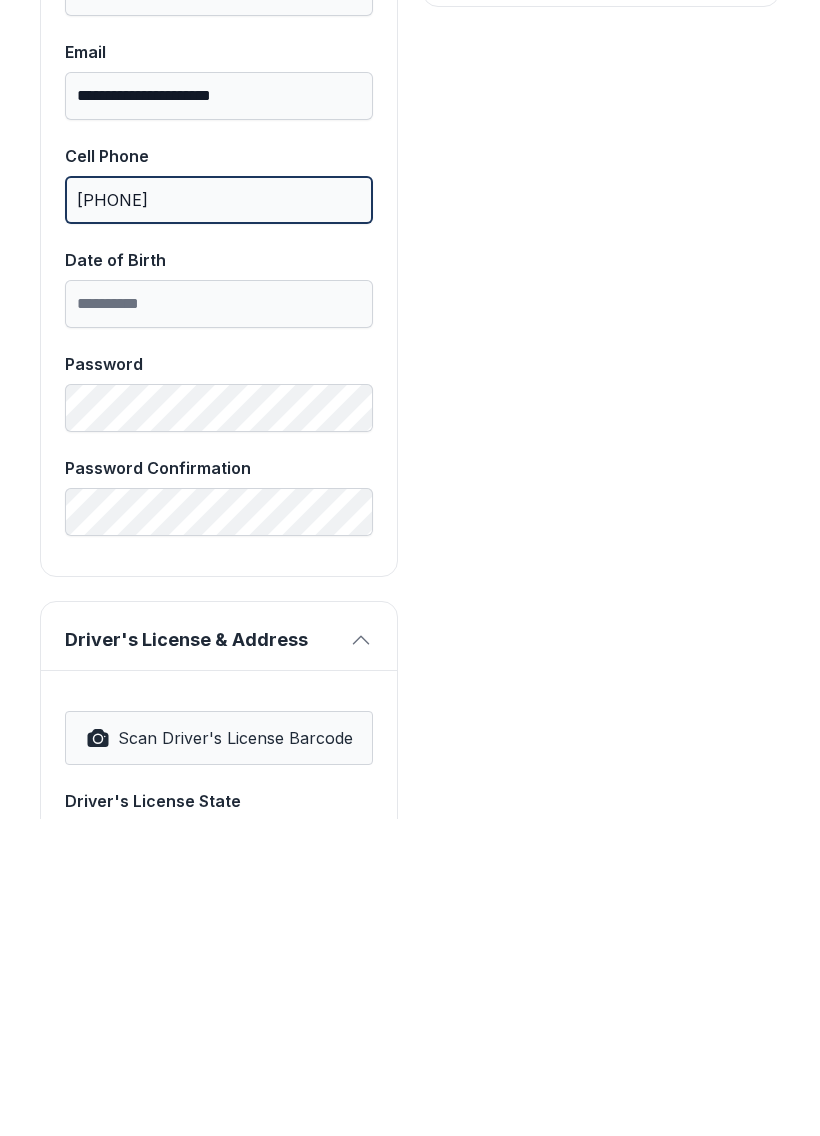 type on "[PHONE]" 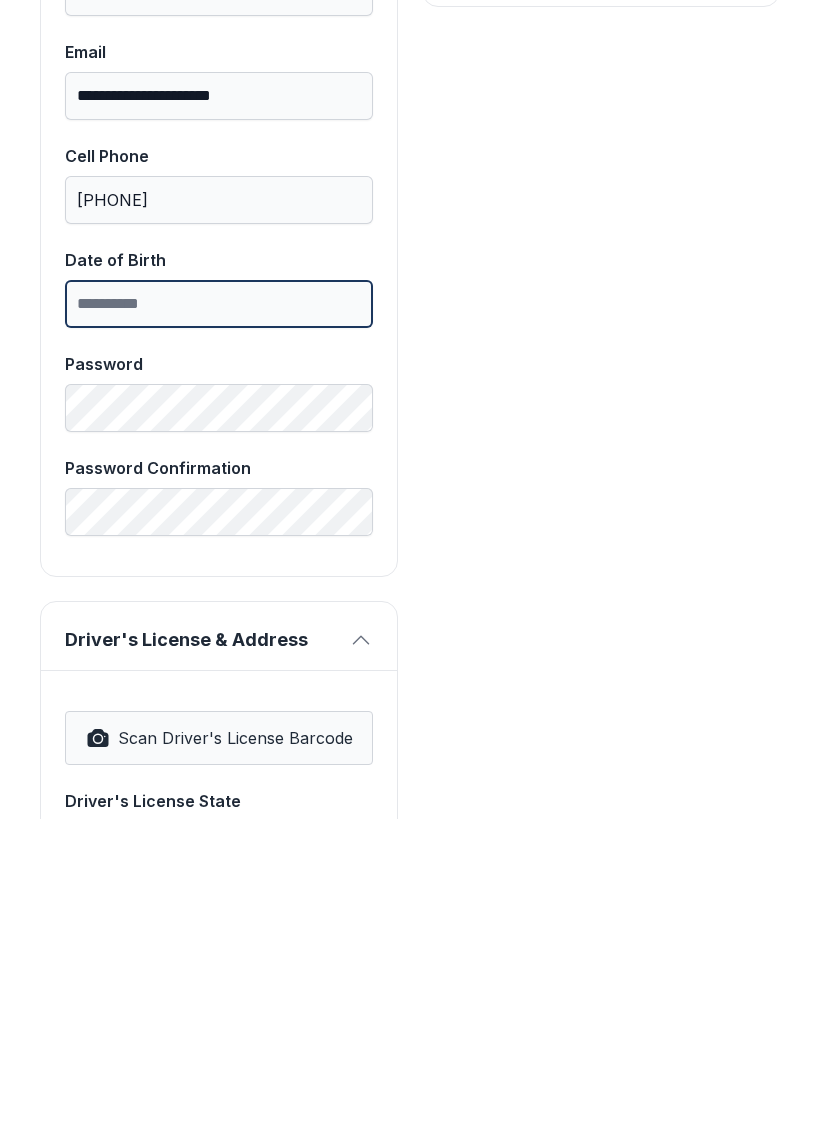 click on "Date of Birth" at bounding box center [219, 621] 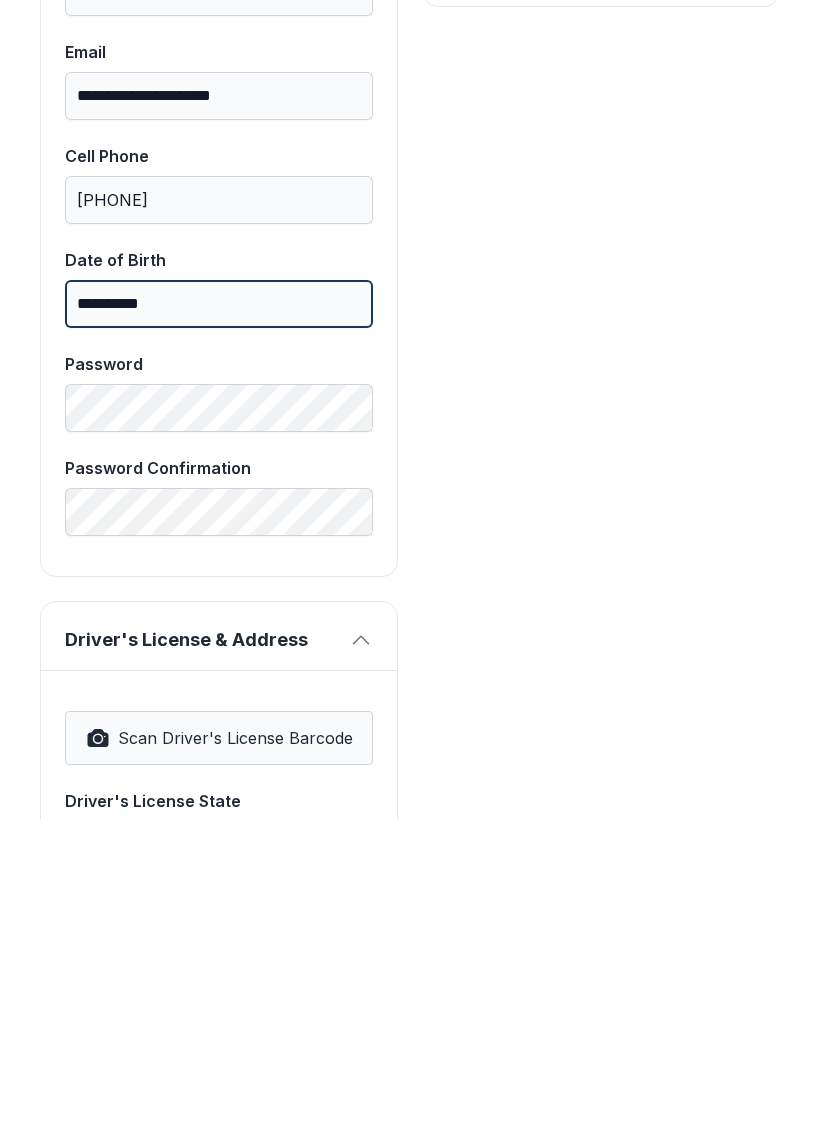 type on "**********" 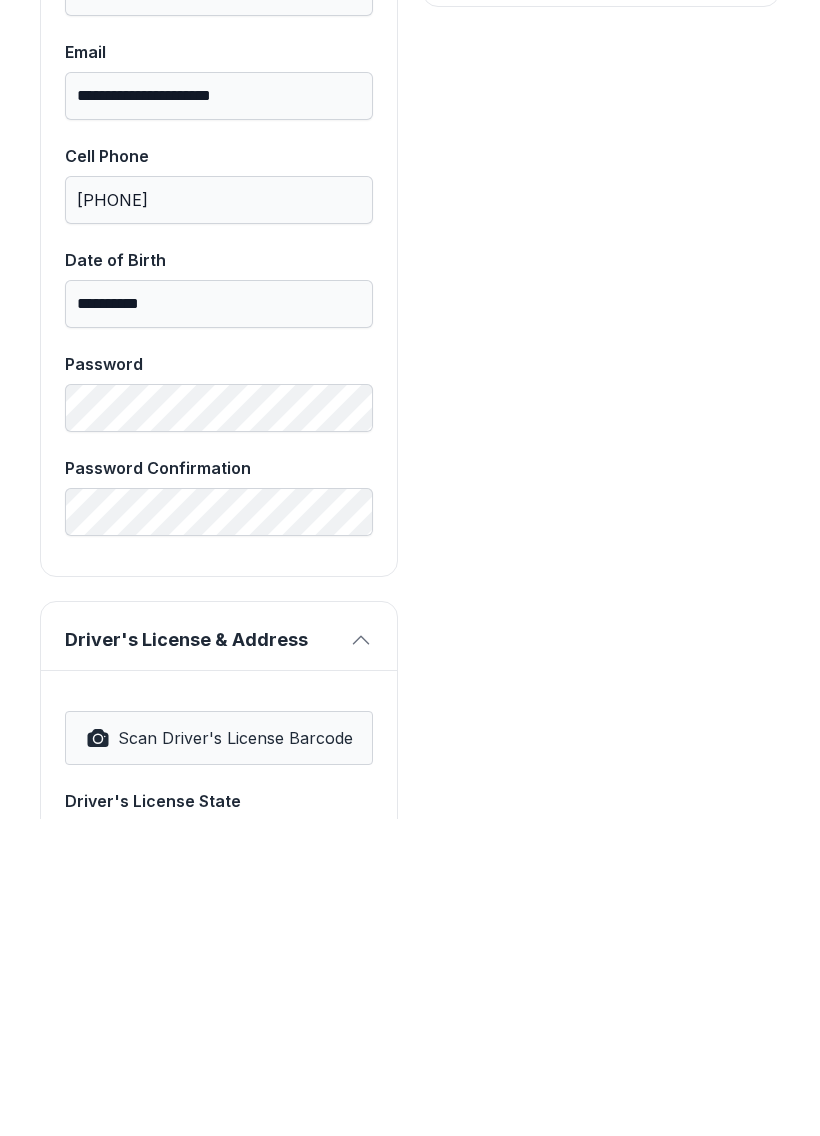 click on "Payment Unit Type Drive Up Monthly Rate $46.00 Unit Size 5 x 5 Monthly Rental Lock Fee $5.41 Monthly Charge $34.32 Administrative Fee $30.00 Total $69.73" at bounding box center (601, 1006) 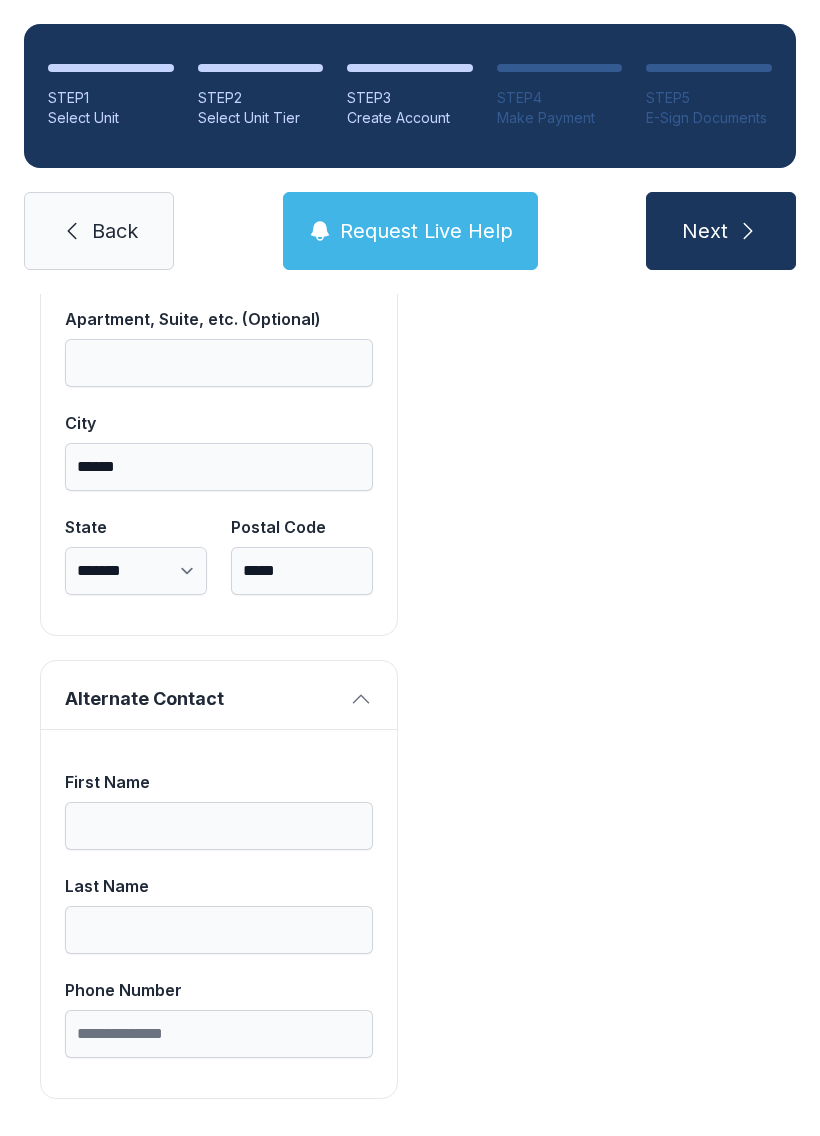 scroll, scrollTop: 1713, scrollLeft: 0, axis: vertical 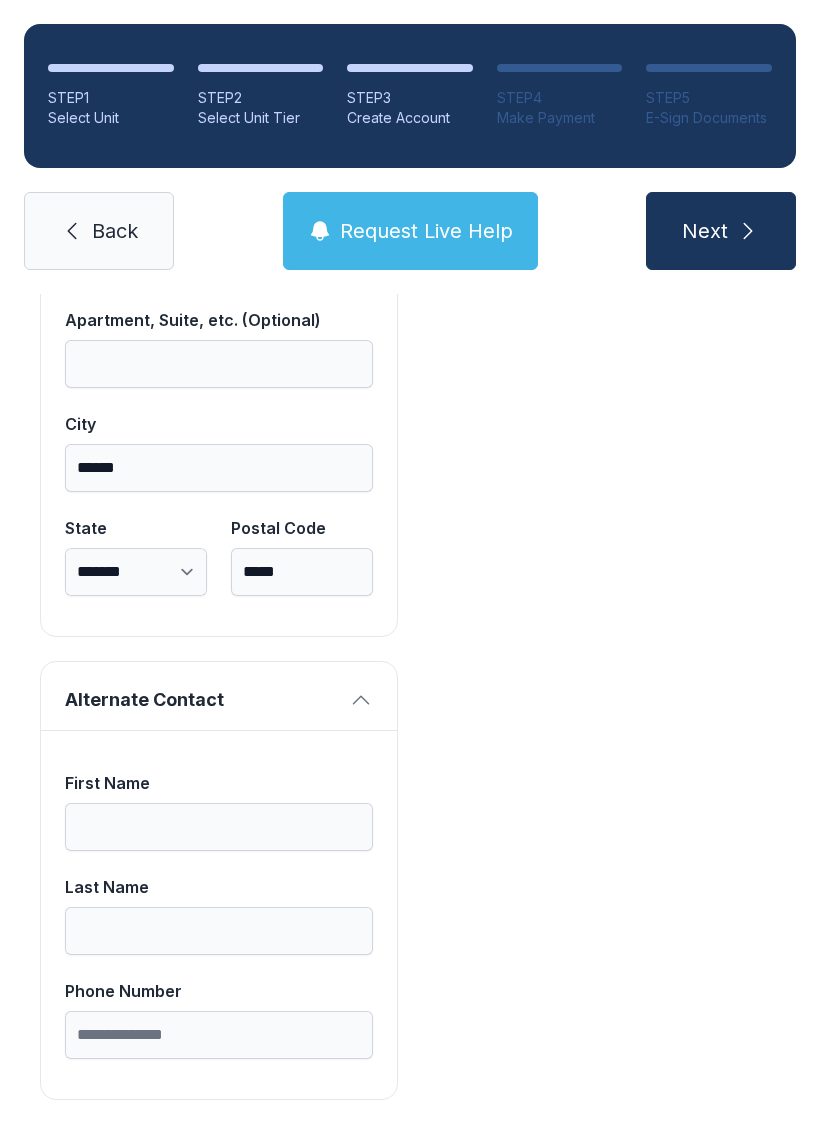 click on "Next" at bounding box center (721, 231) 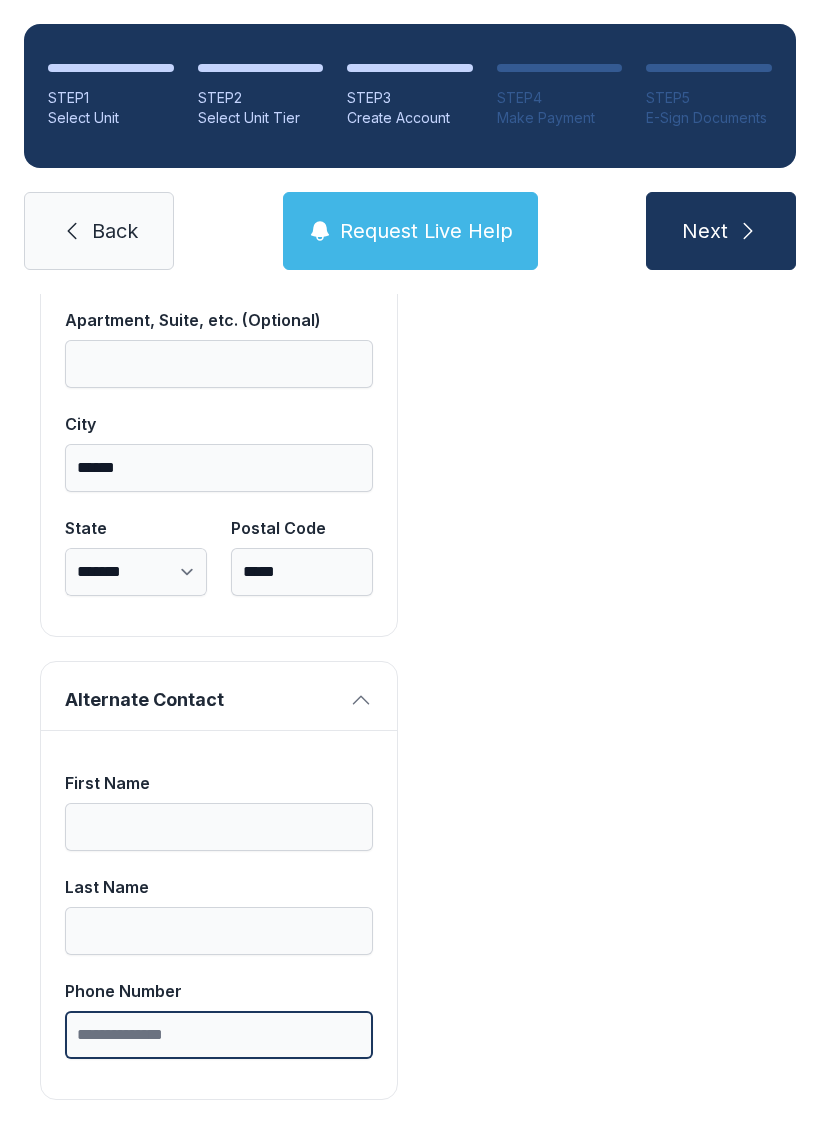 type on "*" 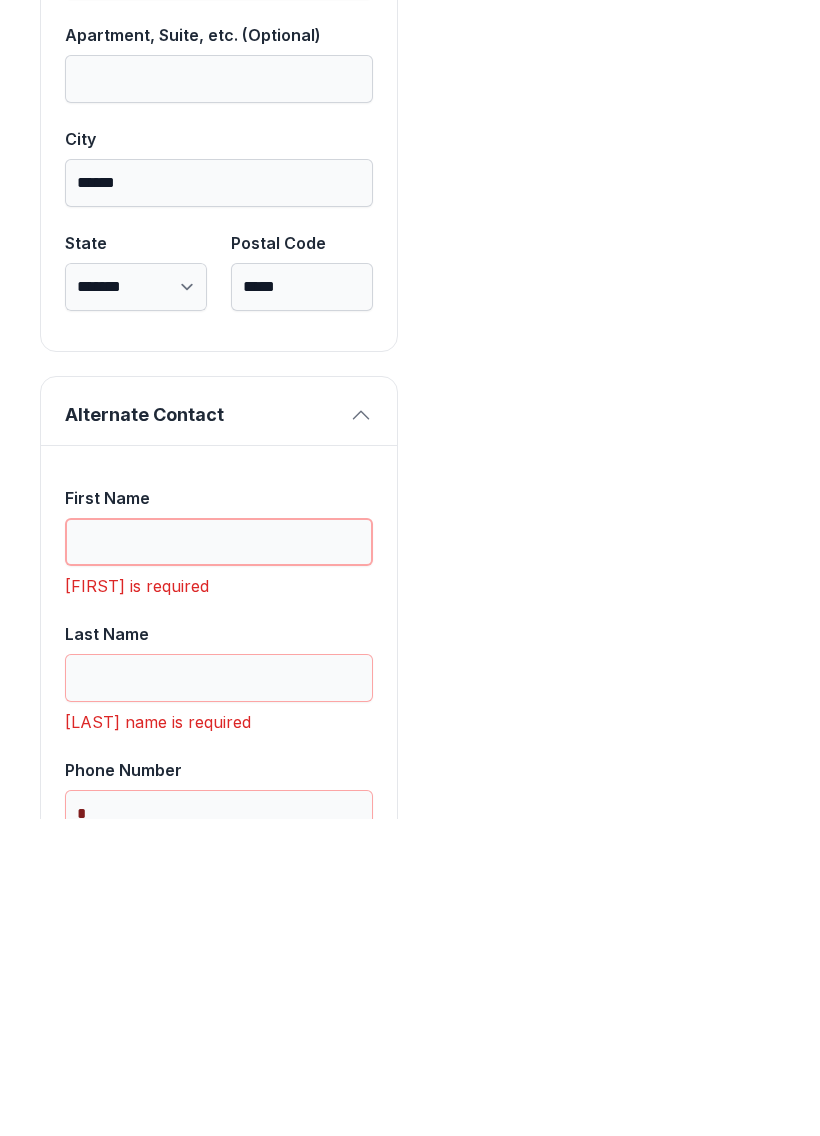 click on "First Name" at bounding box center (219, 859) 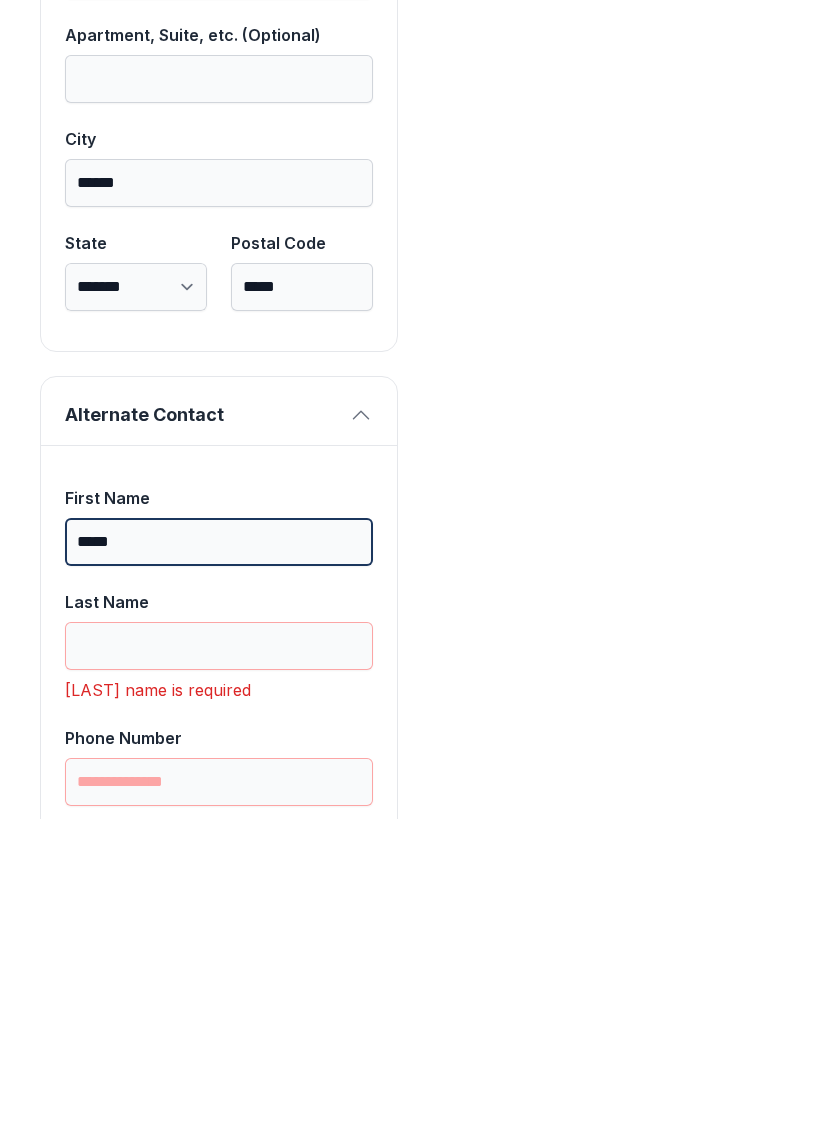 type on "*****" 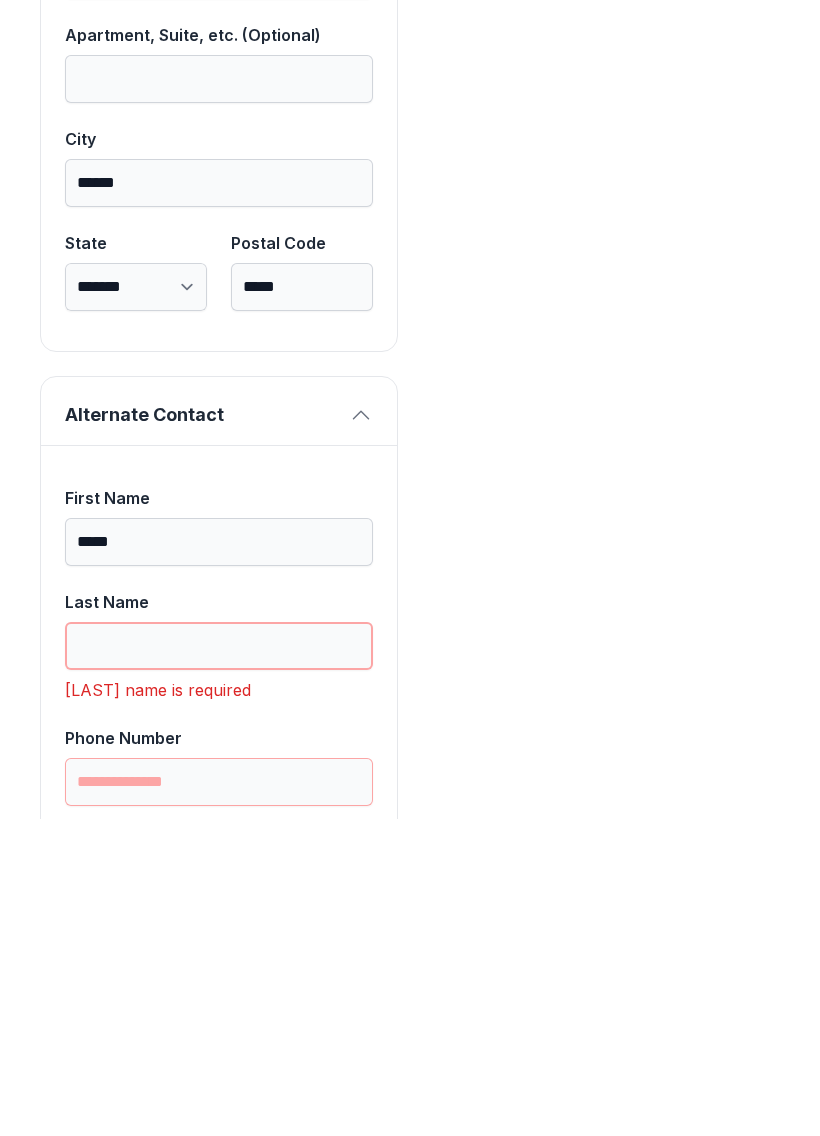 click on "Last Name" at bounding box center (219, 963) 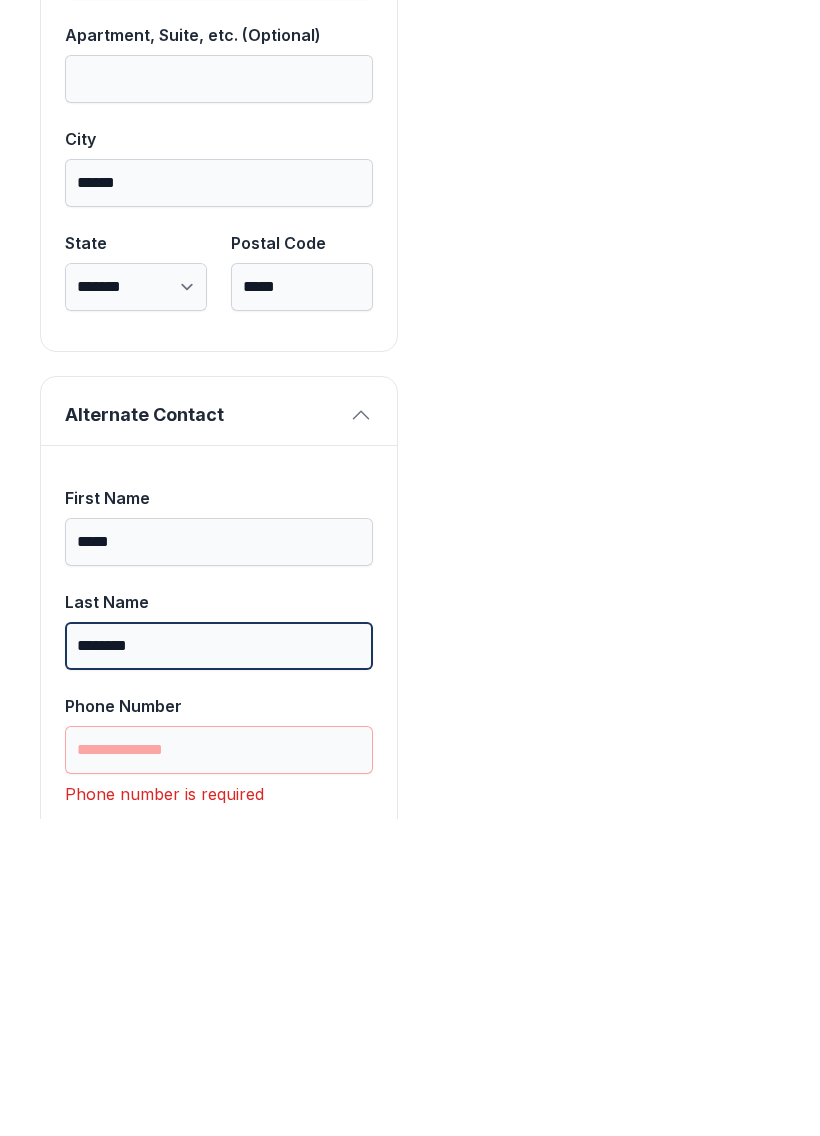 type on "********" 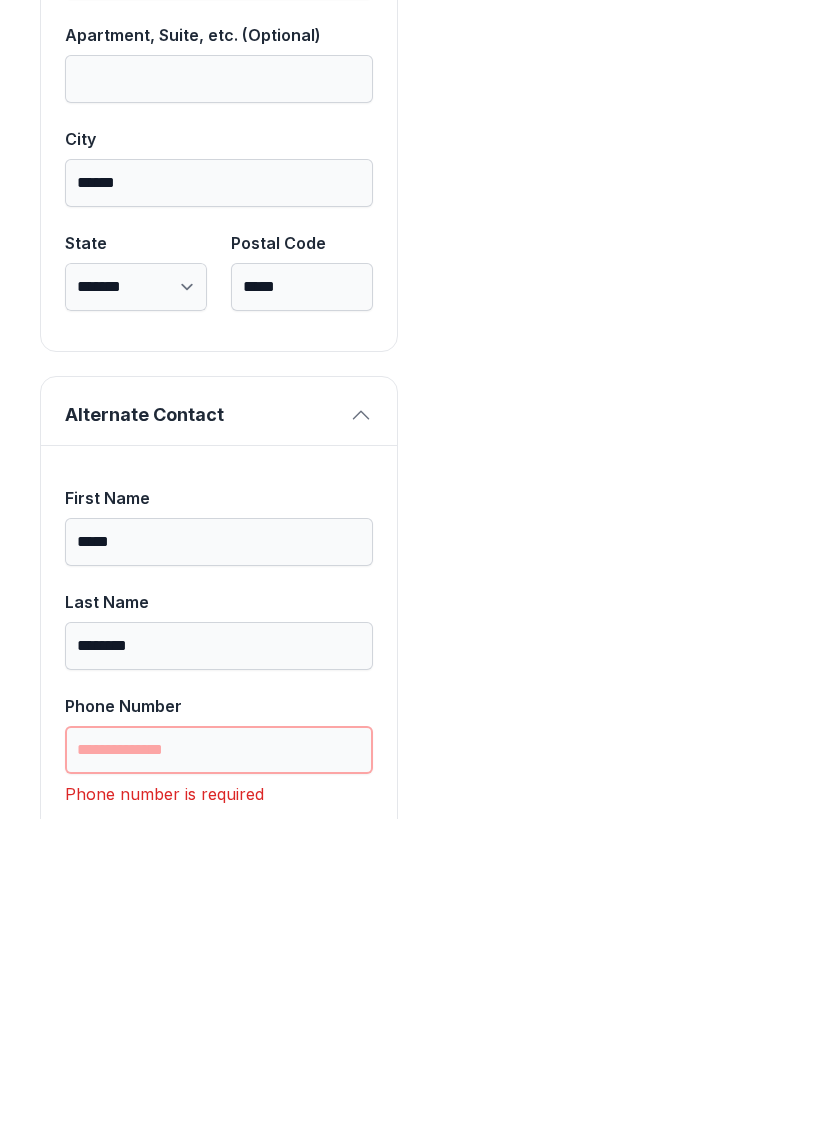 click on "Phone Number" at bounding box center [219, 1067] 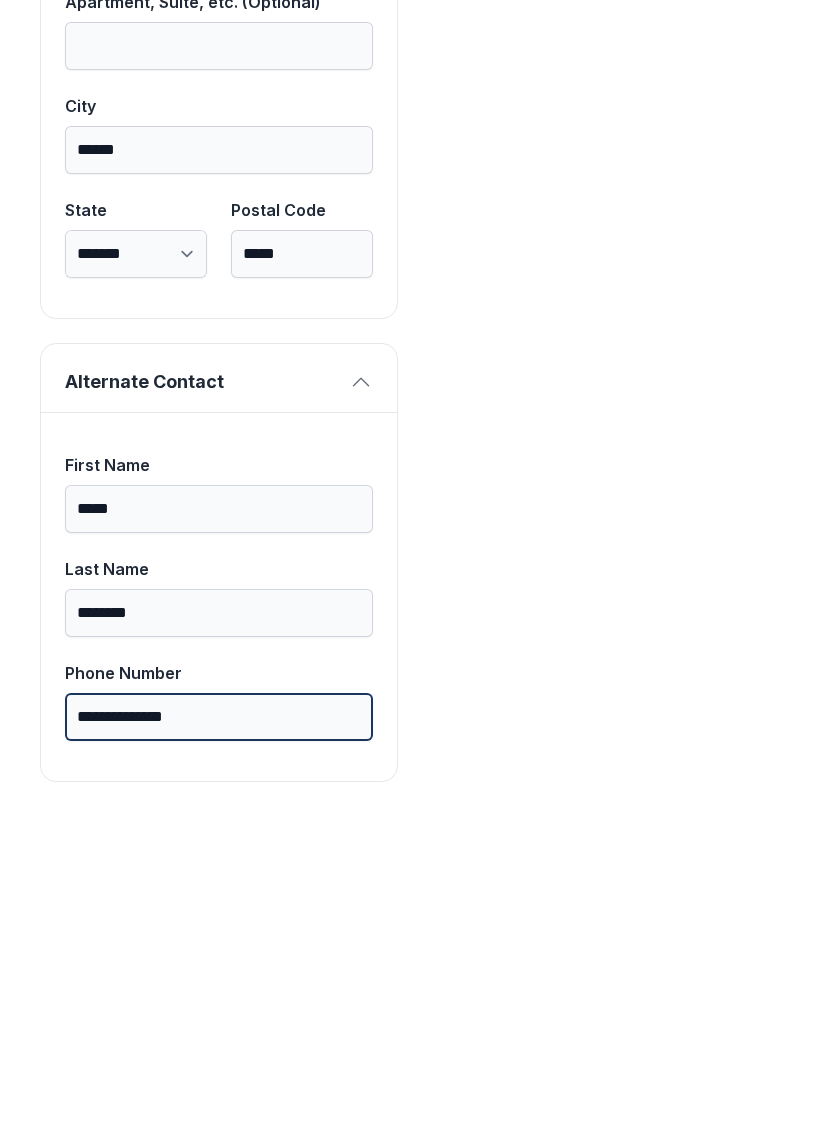 type on "**********" 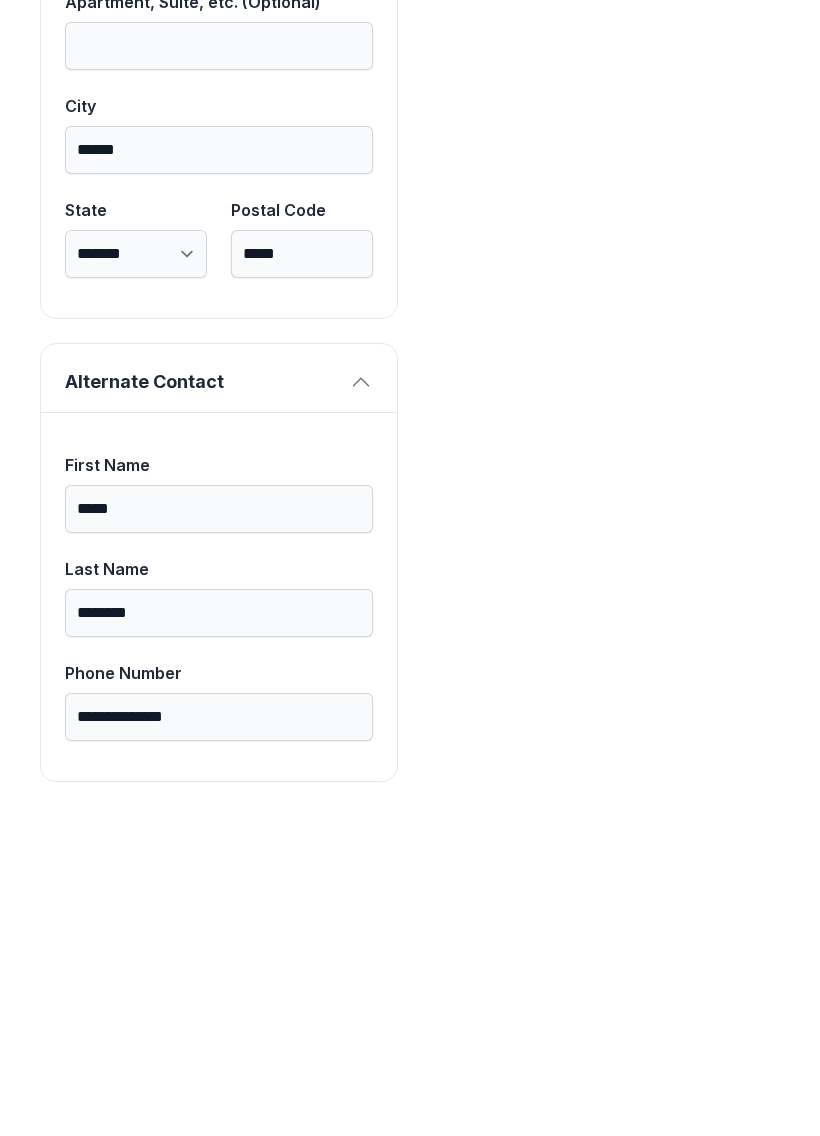 scroll, scrollTop: 1028, scrollLeft: 0, axis: vertical 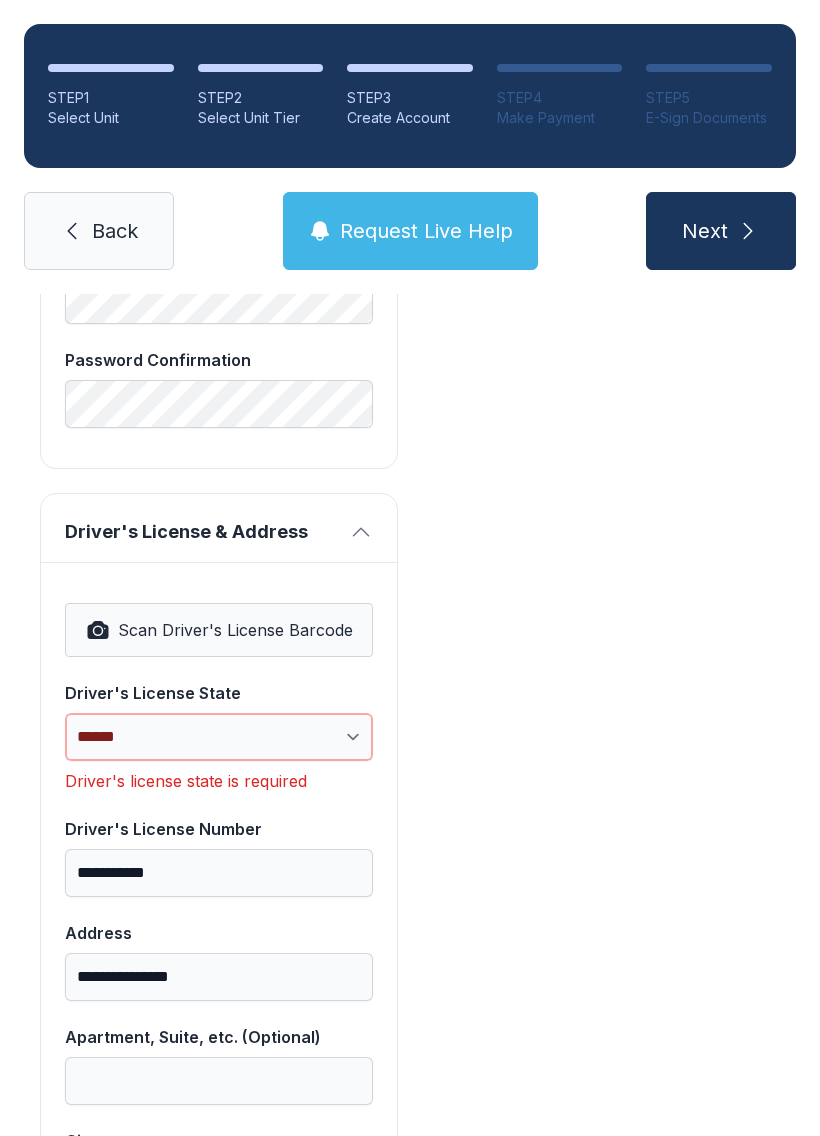 select on "**" 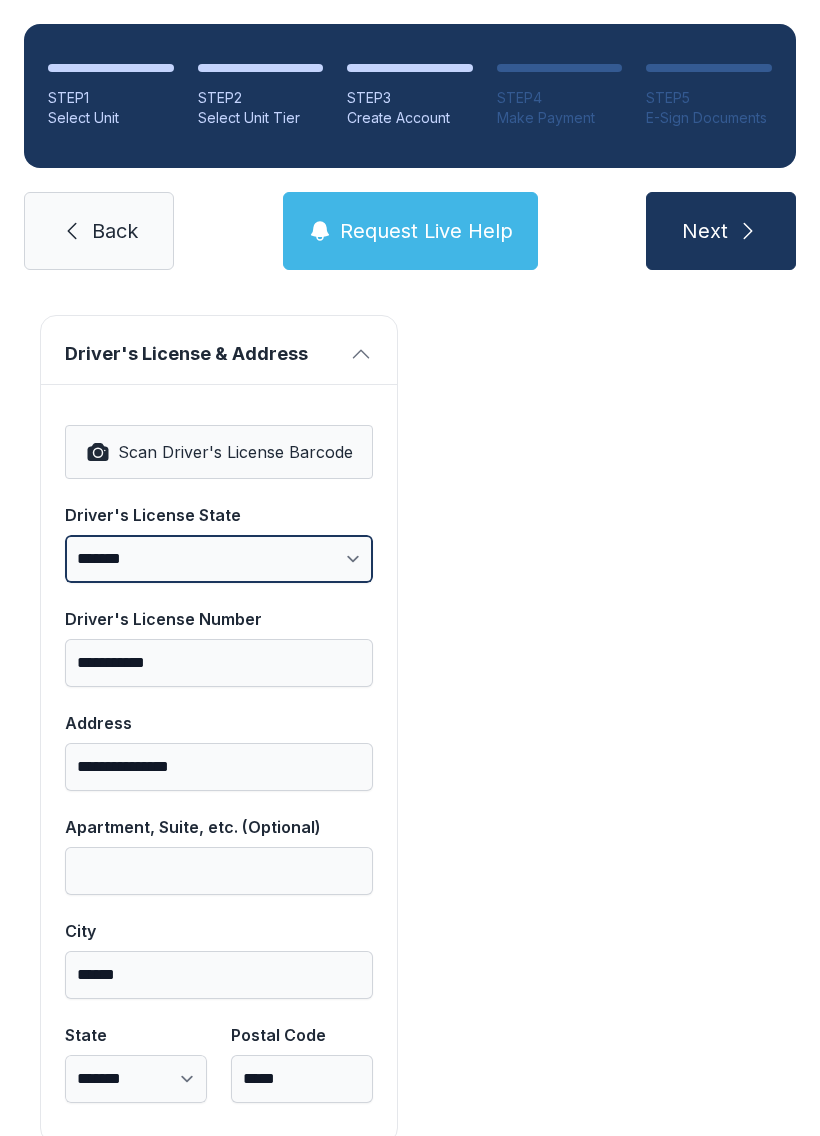 scroll, scrollTop: 1212, scrollLeft: 0, axis: vertical 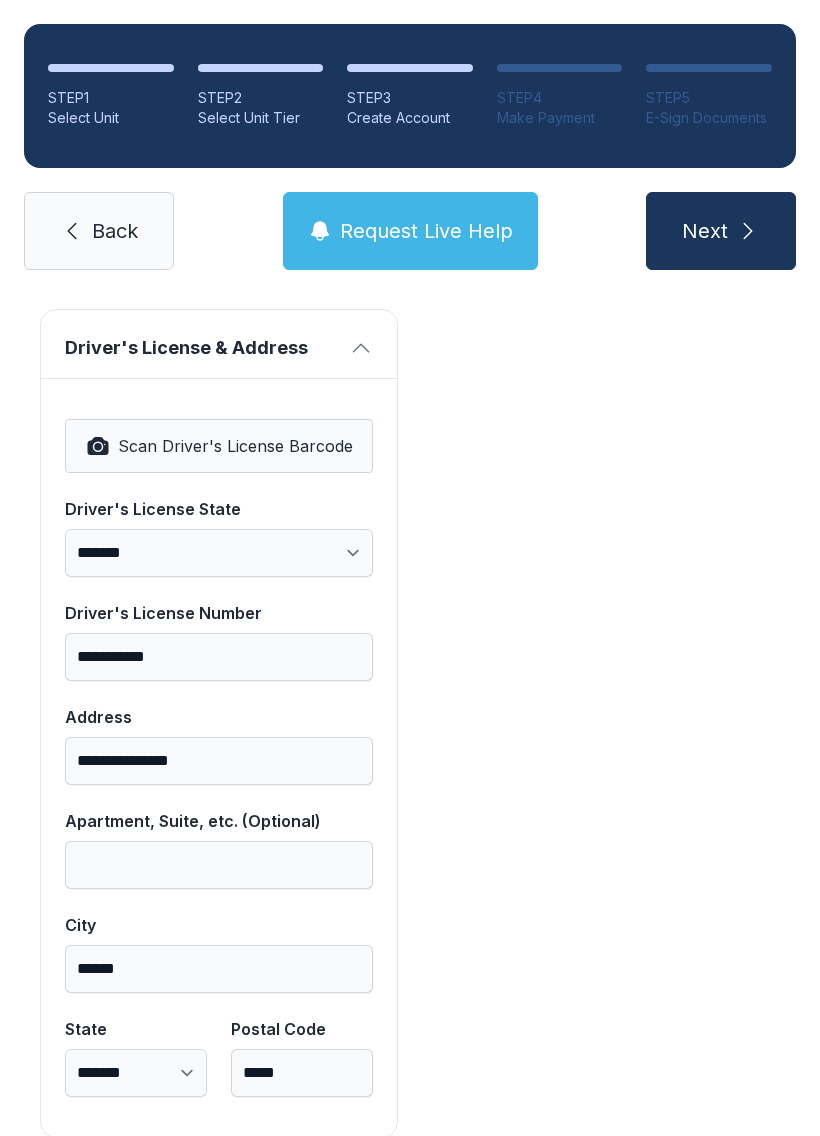 click on "Next" at bounding box center (721, 231) 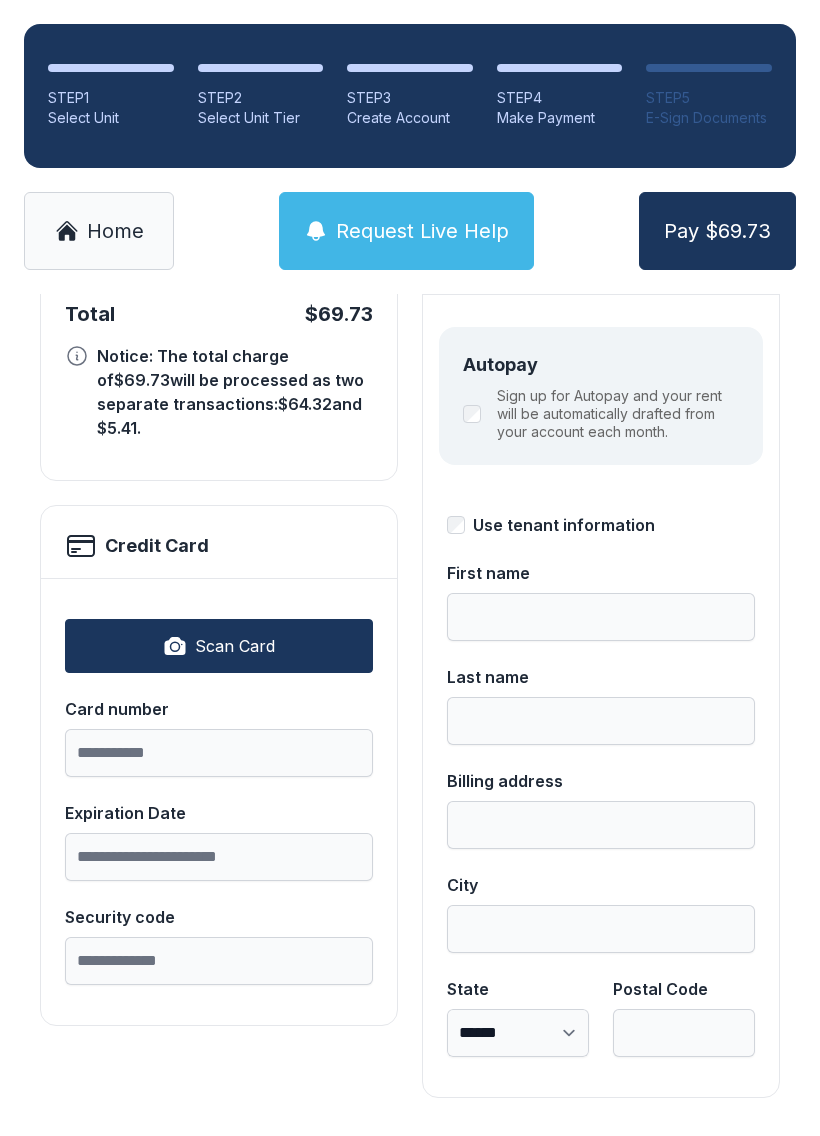 scroll, scrollTop: 218, scrollLeft: 0, axis: vertical 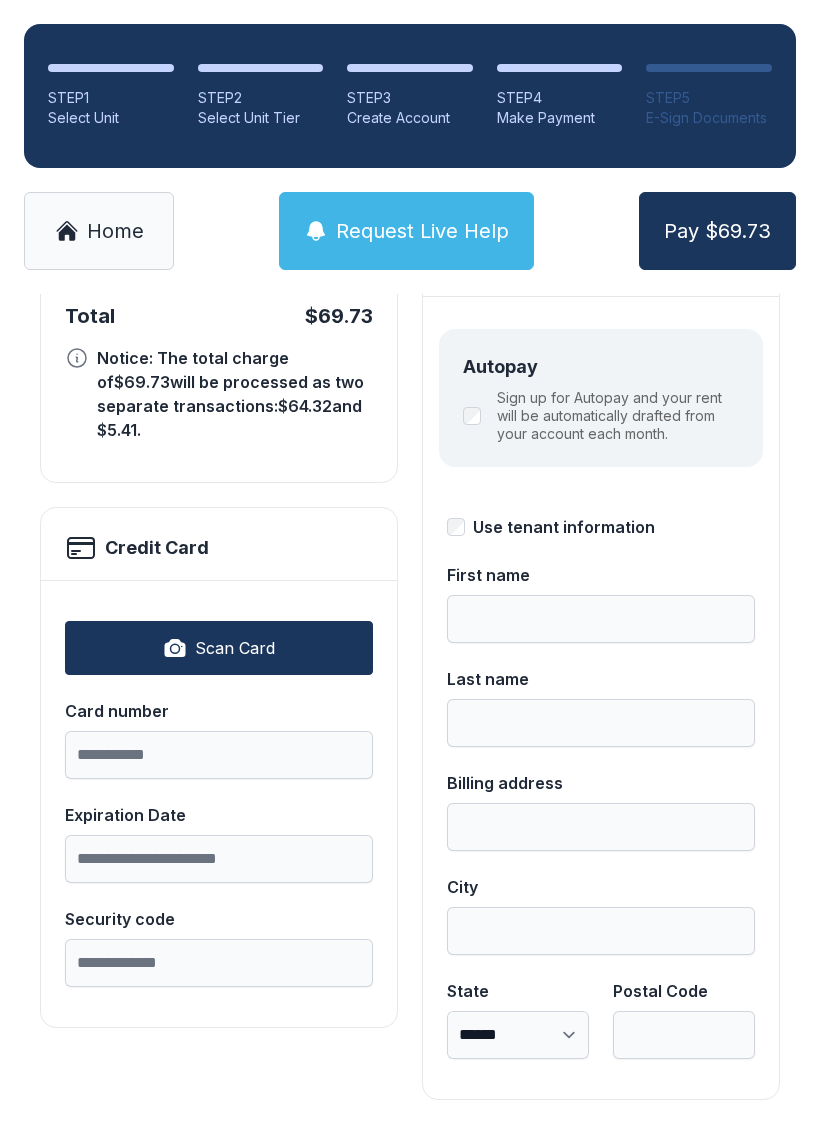click on "Home" at bounding box center [115, 231] 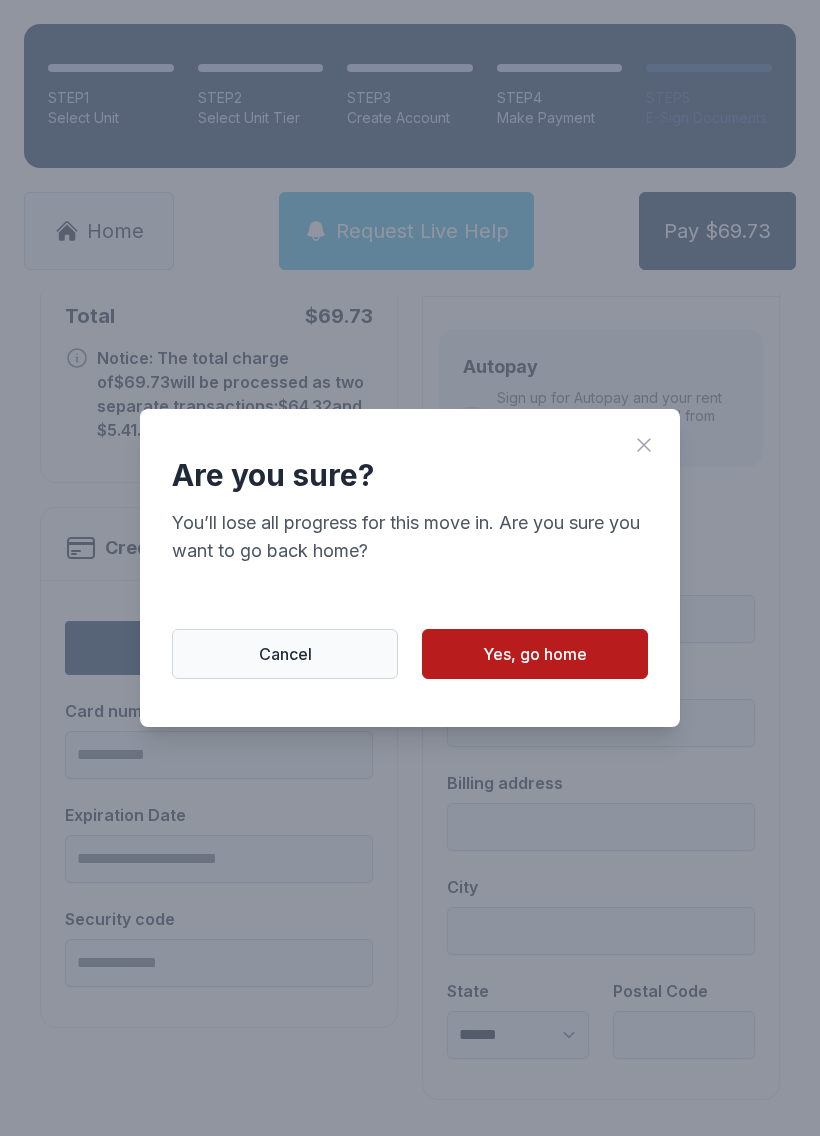 click on "Yes, go home" at bounding box center [535, 654] 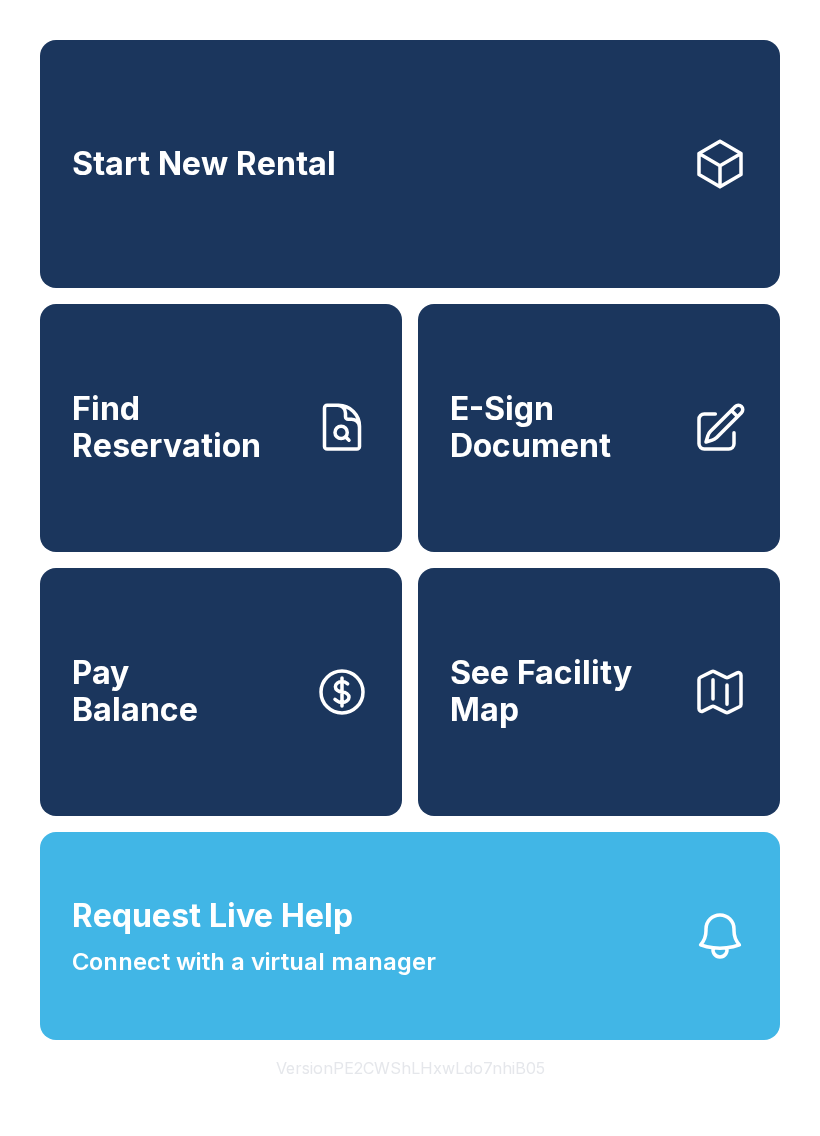 click on "Start New Rental" at bounding box center (204, 164) 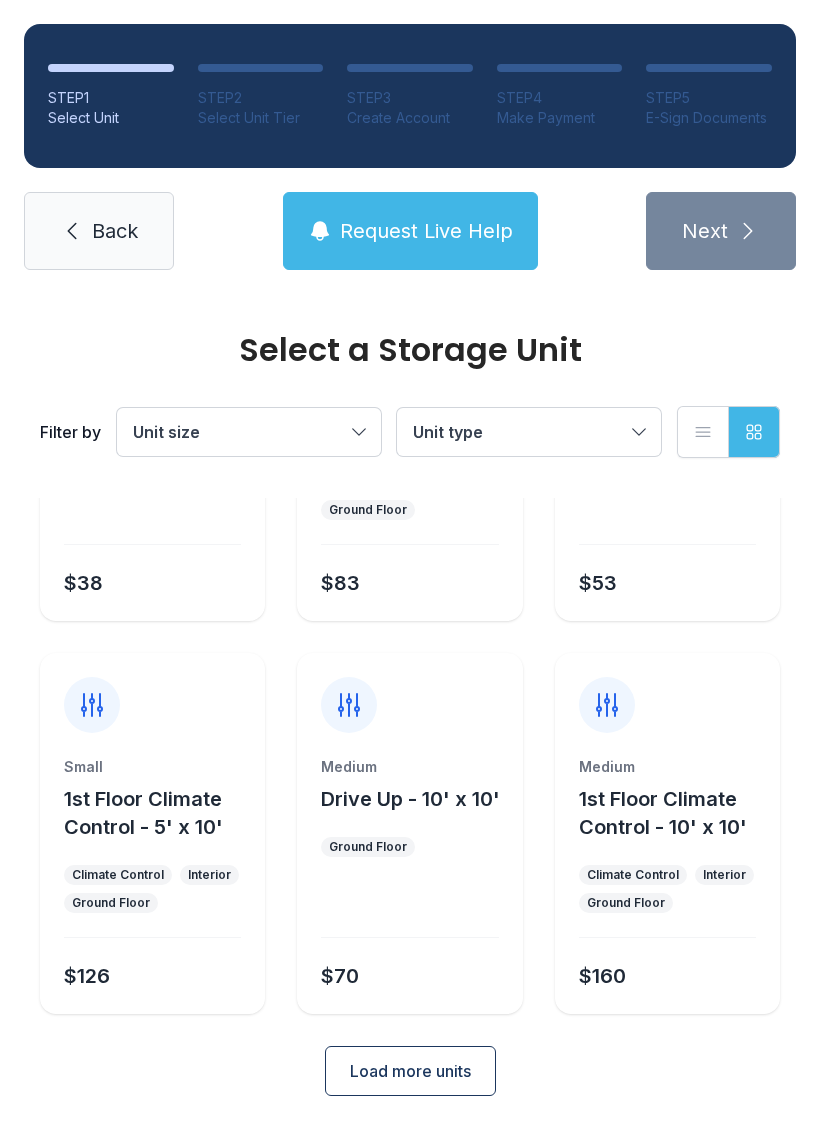 scroll, scrollTop: 238, scrollLeft: 0, axis: vertical 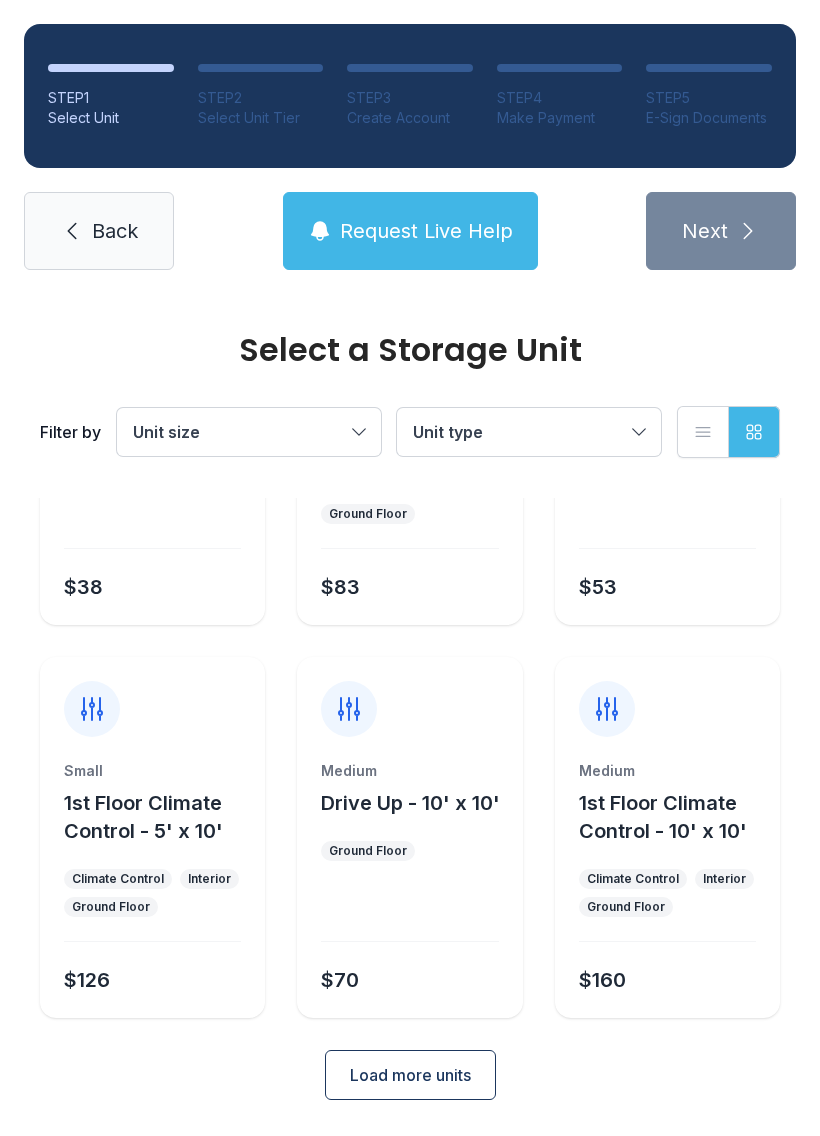 click on "Load more units" at bounding box center (410, 1075) 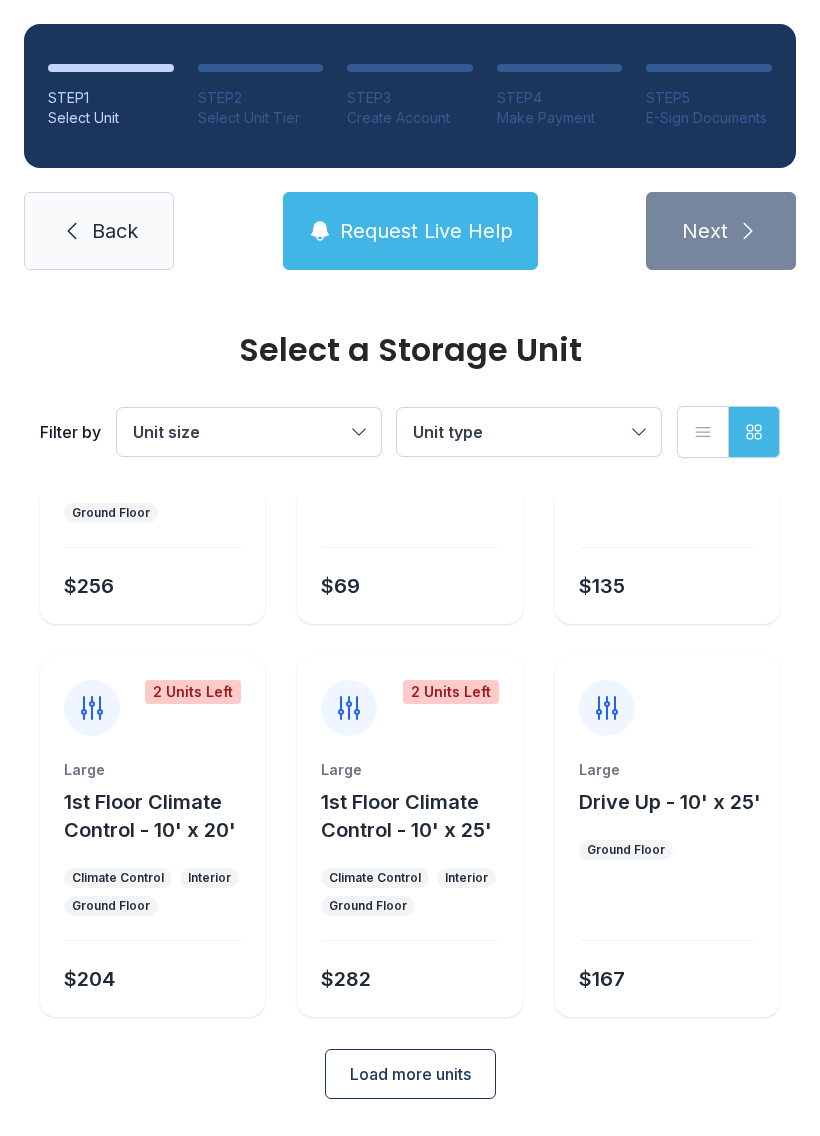 scroll, scrollTop: 1024, scrollLeft: 0, axis: vertical 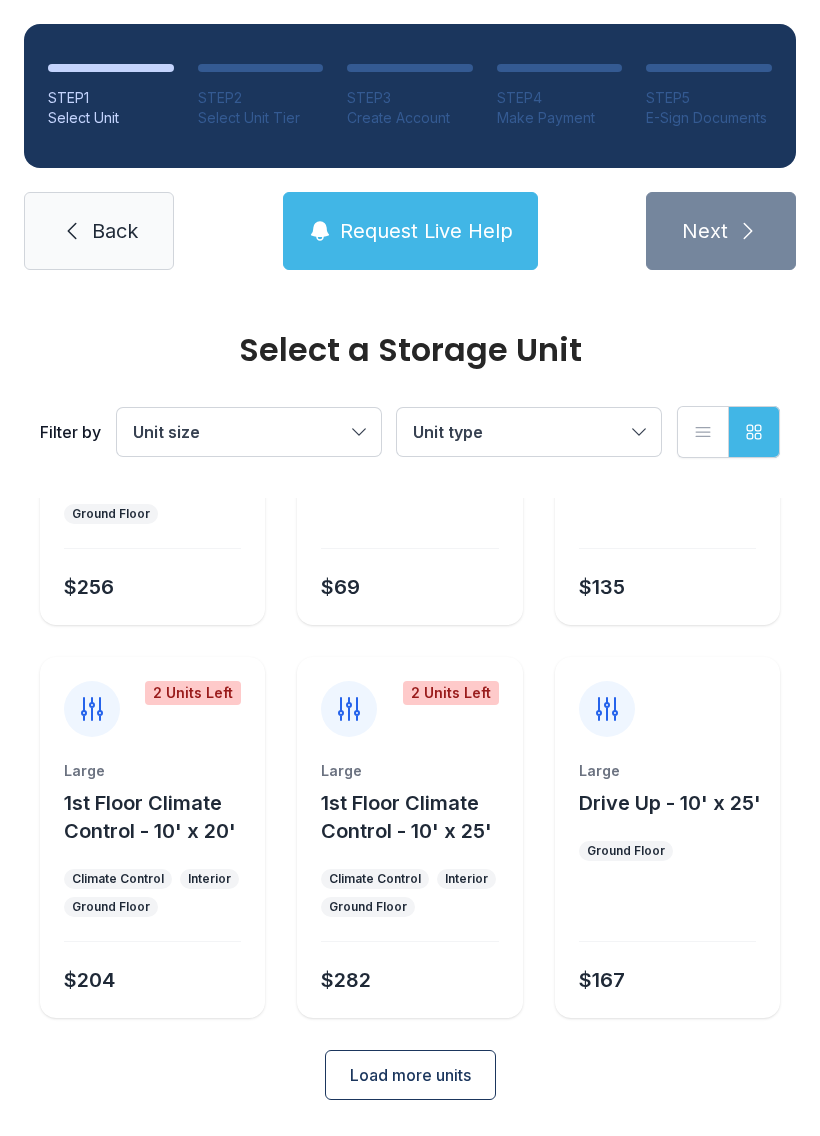 click on "Select a Storage Unit Filter by Unit size Unit type List view Grid view Last Unit Small Drive Up - 5' x 5' Ground Floor $38 Small 1st Floor Climate Control - 5' x 5' Climate Control Interior Ground Floor $83 Small Drive Up - 5' x 10' Ground Floor $53 Small 1st Floor Climate Control - 5' x 10' Climate Control Interior Ground Floor $126 Medium Drive Up - 10' x 10' Ground Floor $70 Medium 1st Floor Climate Control - 10' x 10' Climate Control Interior Ground Floor $160 Medium 1st Floor Climate Control - 10' x 15' Climate Control Interior Ground Floor $256 Medium Drive Up - 10' x 15' Ground Floor $69 Large Drive Up - 10' x 20' Ground Floor $135 2 Units Left Large 1st Floor Climate Control - 10' x 20' Climate Control Interior Ground Floor $204 2 Units Left Large 1st Floor Climate Control - 10' x 25' Climate Control Interior Ground Floor $282 Large Drive Up - 10' x 25' Ground Floor $167 Load more units" at bounding box center [410, 225] 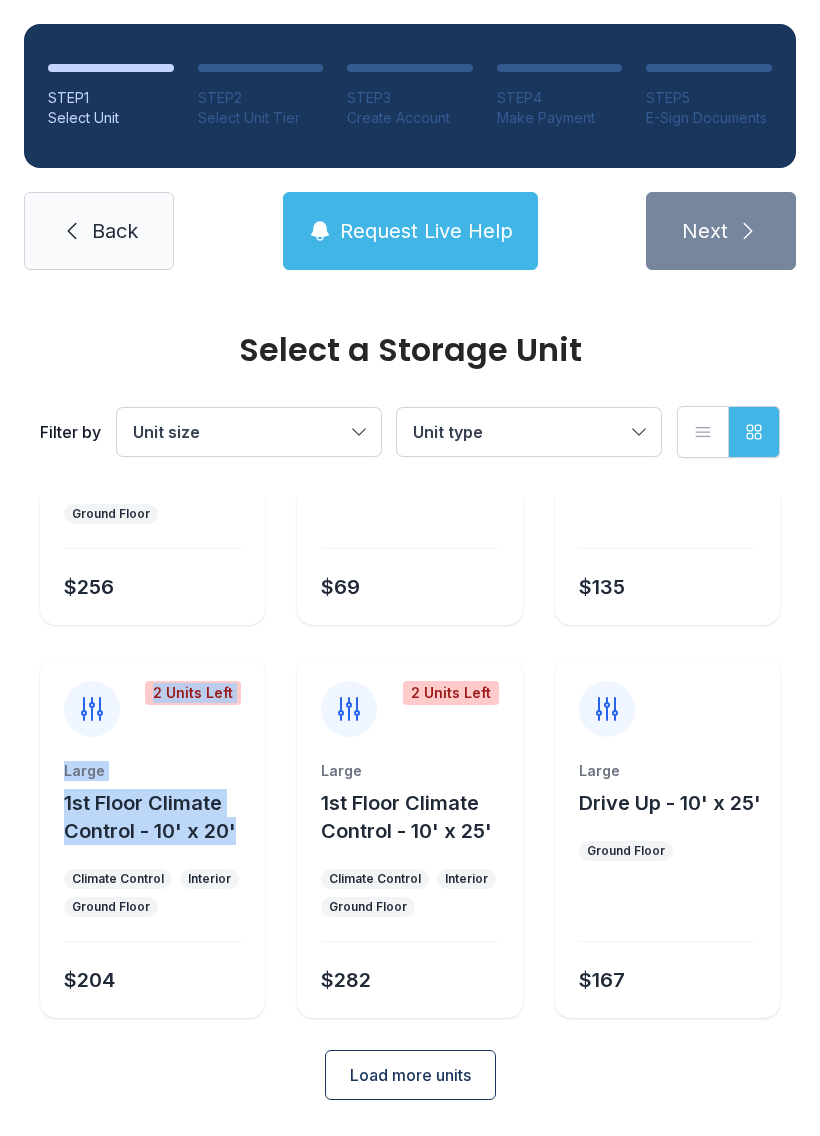 click on "Select a Storage Unit Filter by Unit size Unit type List view Grid view Last Unit Small Drive Up - 5' x 5' Ground Floor $38 Small 1st Floor Climate Control - 5' x 5' Climate Control Interior Ground Floor $83 Small Drive Up - 5' x 10' Ground Floor $53 Small 1st Floor Climate Control - 5' x 10' Climate Control Interior Ground Floor $126 Medium Drive Up - 10' x 10' Ground Floor $70 Medium 1st Floor Climate Control - 10' x 10' Climate Control Interior Ground Floor $160 Medium 1st Floor Climate Control - 10' x 15' Climate Control Interior Ground Floor $256 Medium Drive Up - 10' x 15' Ground Floor $69 Large Drive Up - 10' x 20' Ground Floor $135 2 Units Left Large 1st Floor Climate Control - 10' x 20' Climate Control Interior Ground Floor $204 2 Units Left Large 1st Floor Climate Control - 10' x 25' Climate Control Interior Ground Floor $282 Large Drive Up - 10' x 25' Ground Floor $167 Load more units" at bounding box center [410, 225] 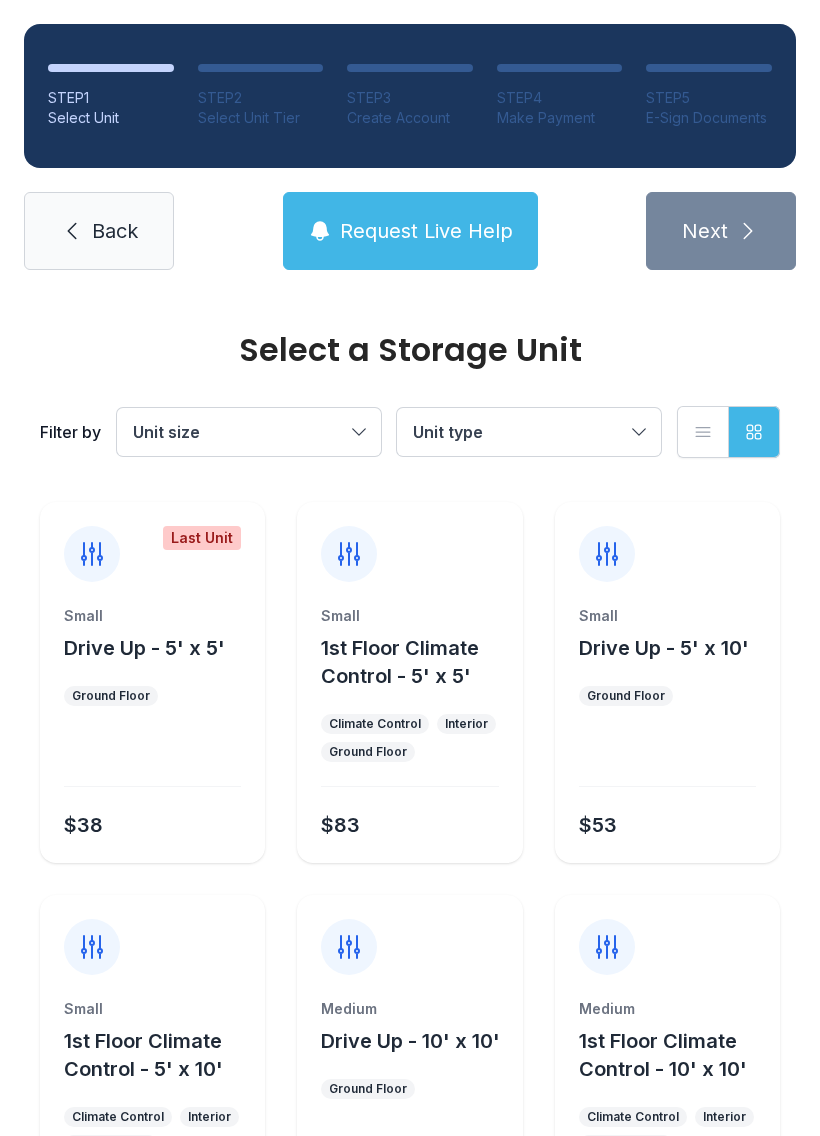 scroll, scrollTop: 0, scrollLeft: 0, axis: both 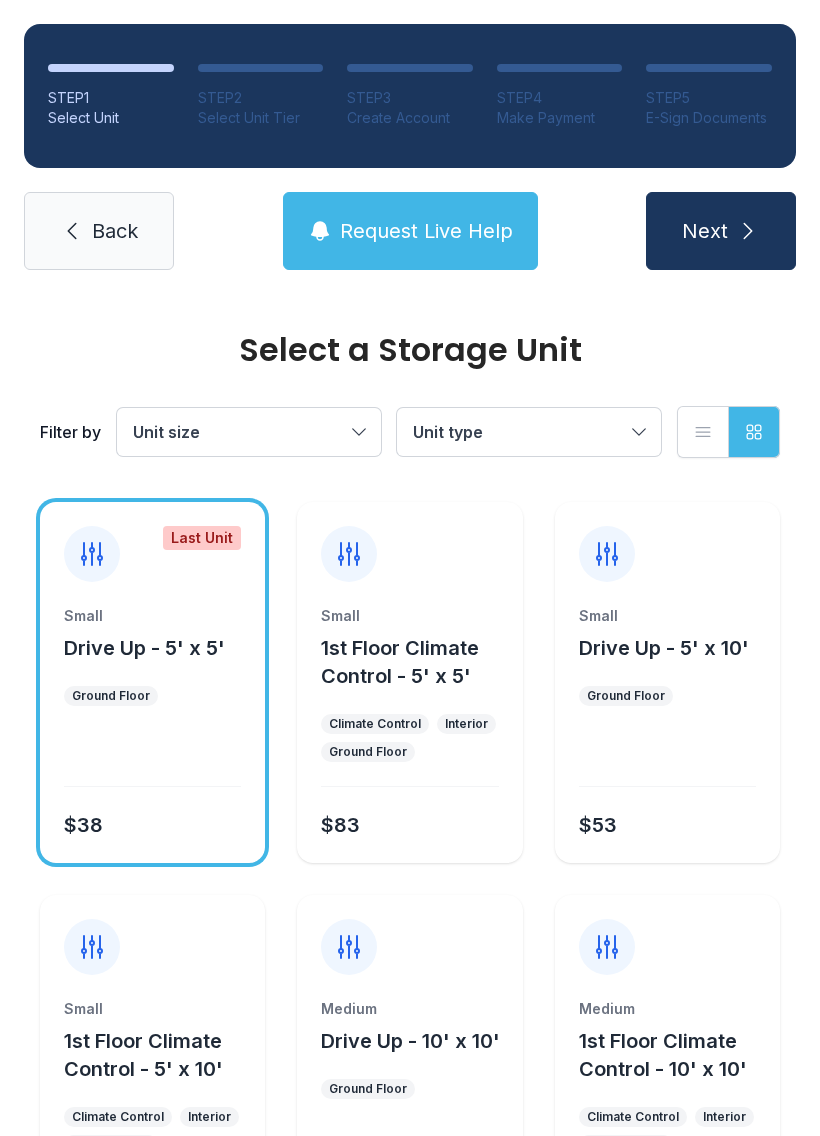 click on "Next" at bounding box center (721, 231) 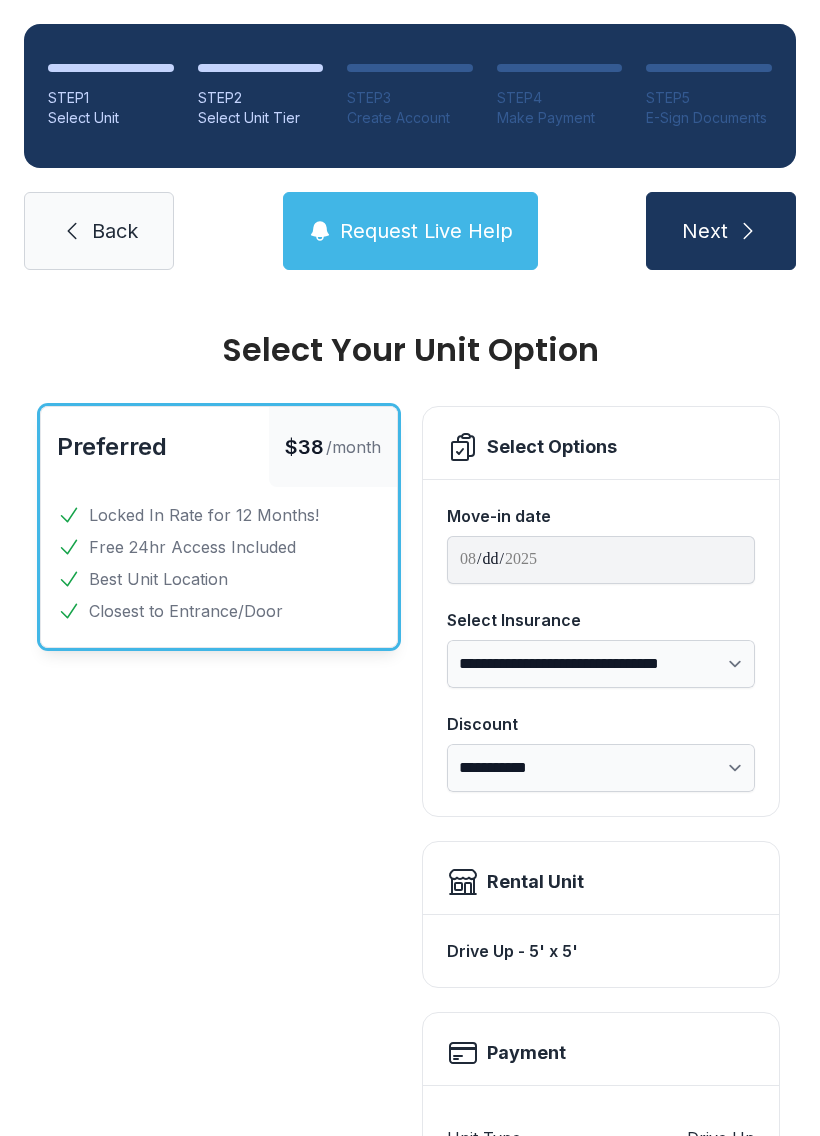 click on "Back" at bounding box center (99, 231) 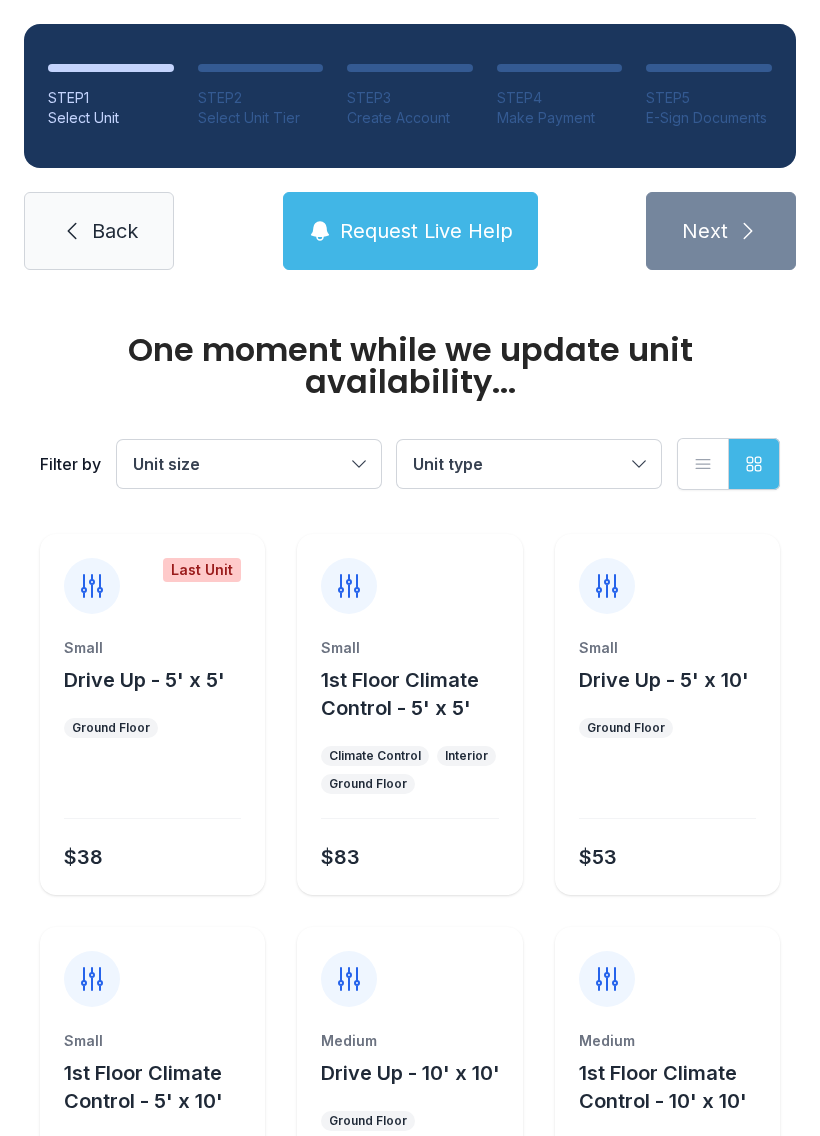 click 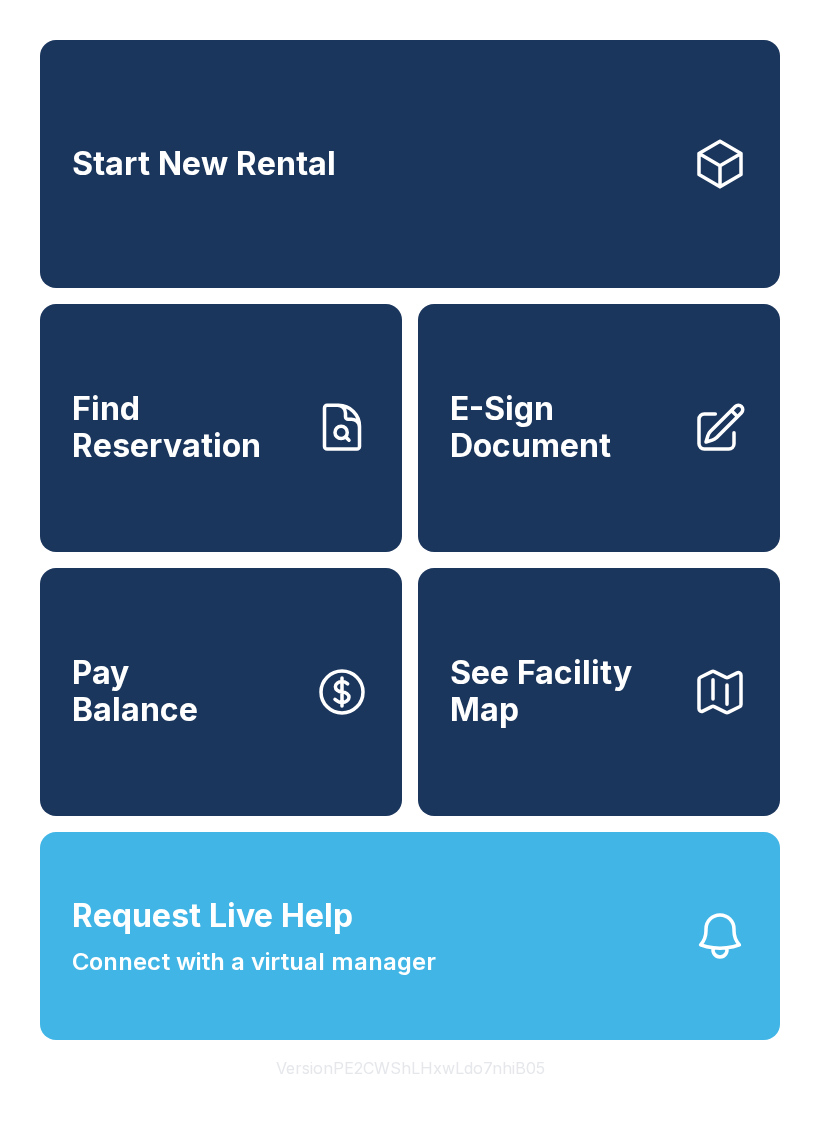 click on "See Facility Map" at bounding box center (599, 692) 